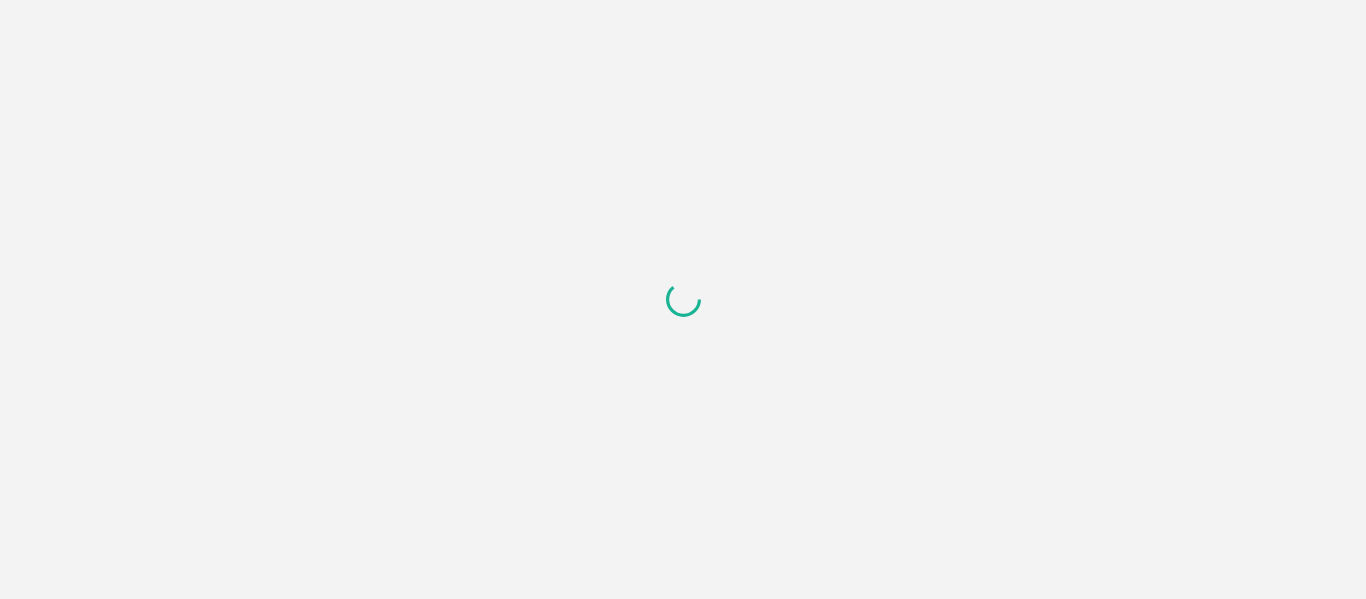 scroll, scrollTop: 0, scrollLeft: 0, axis: both 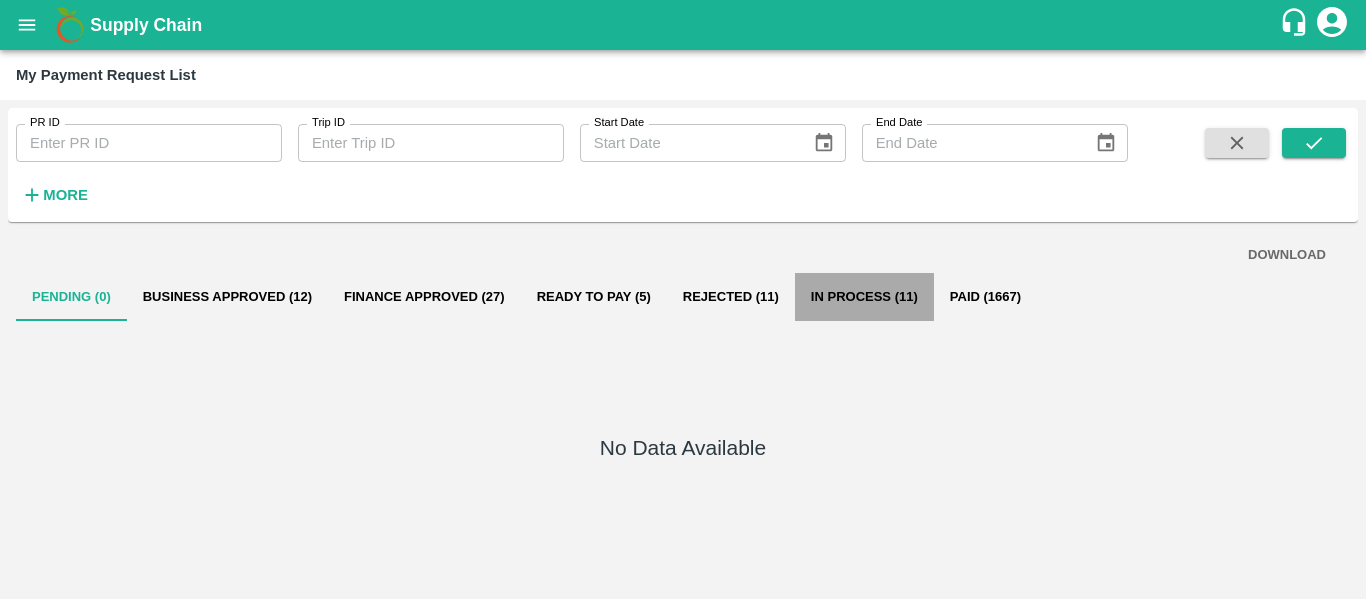 click on "In Process (11)" at bounding box center [864, 297] 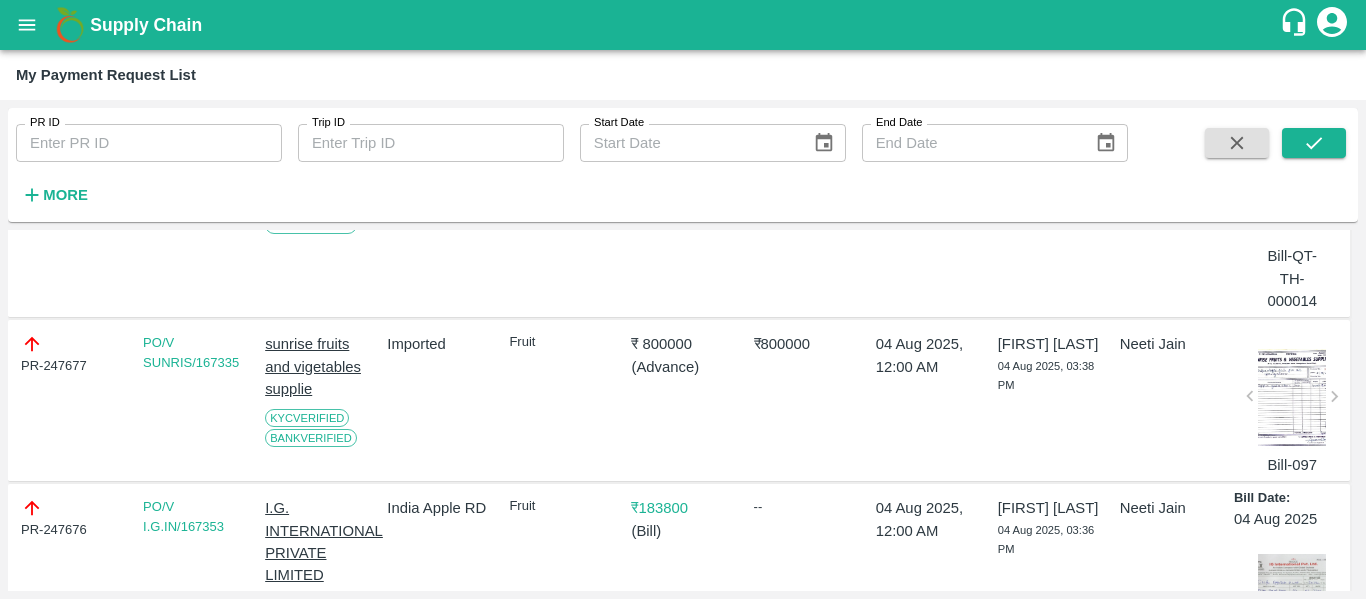 scroll, scrollTop: 0, scrollLeft: 0, axis: both 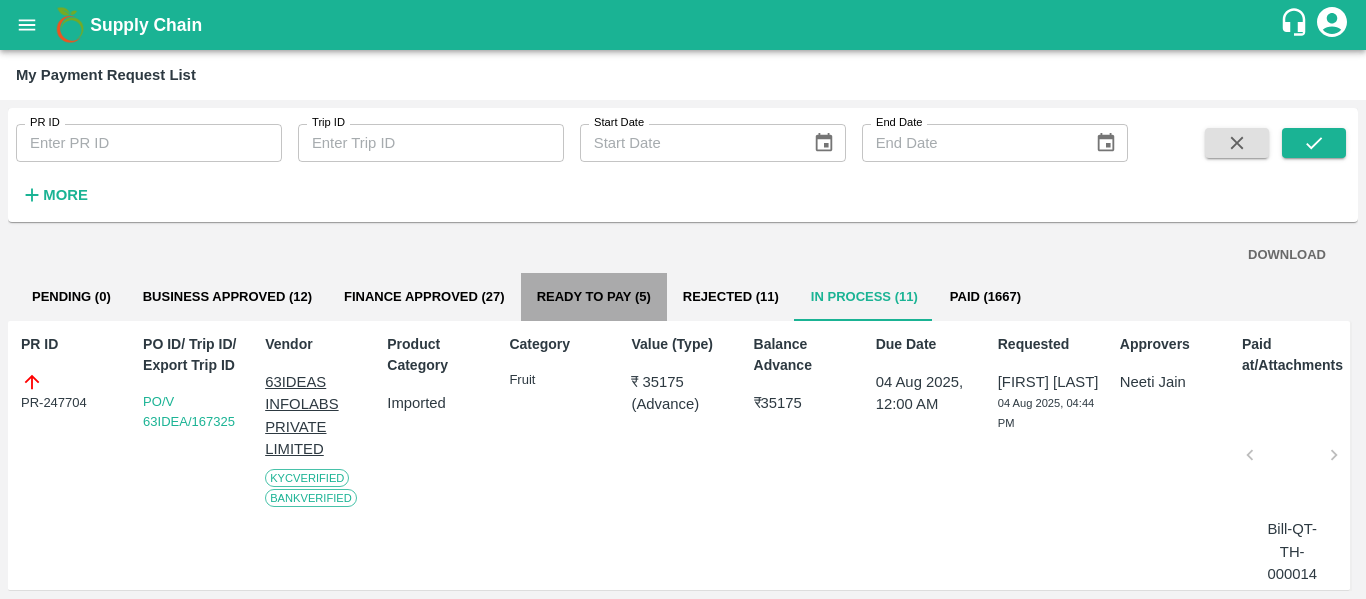 click on "Ready To Pay (5)" at bounding box center (594, 297) 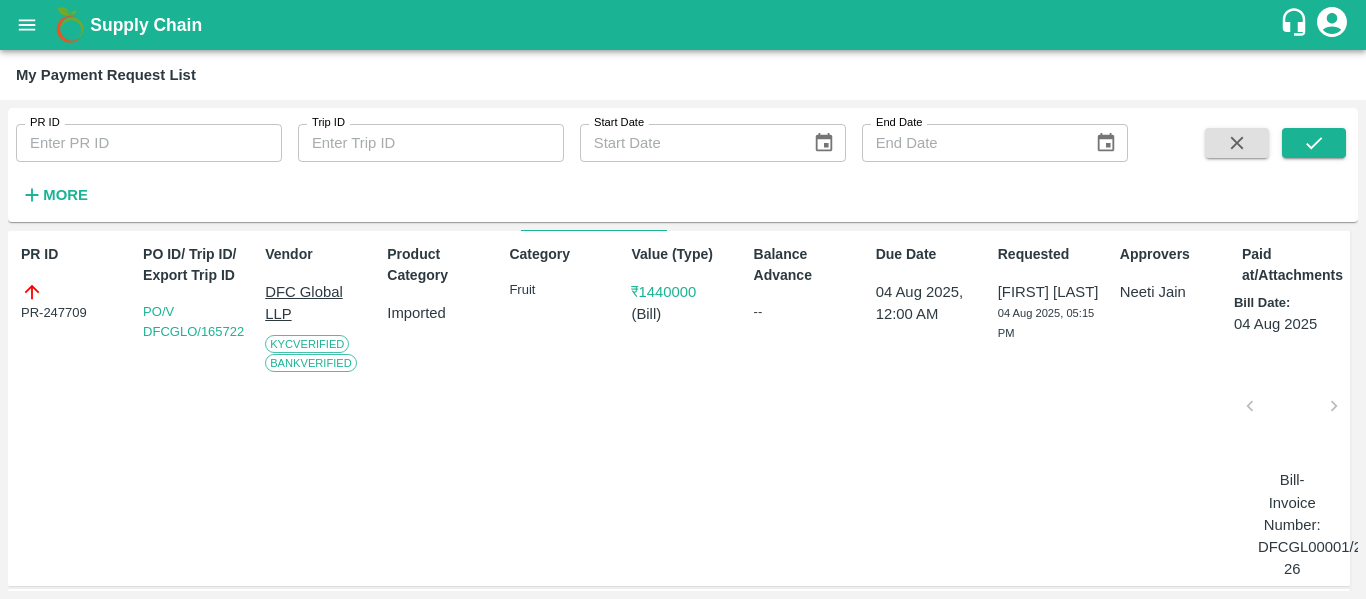 scroll, scrollTop: 0, scrollLeft: 0, axis: both 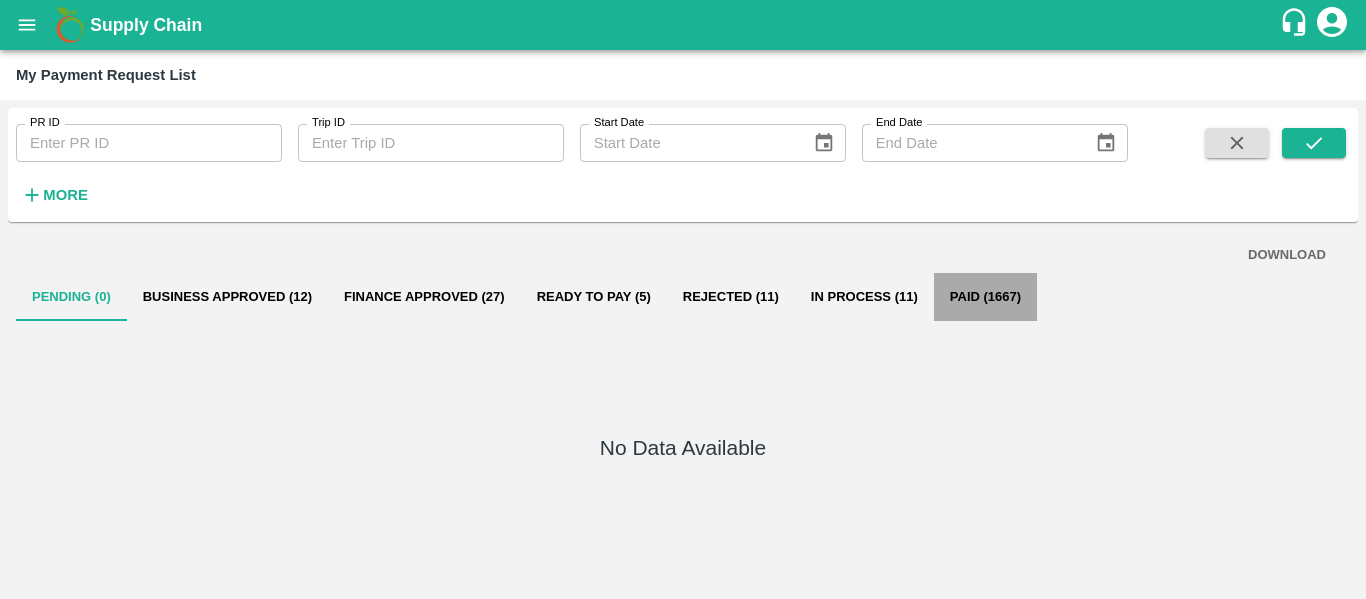 click on "Paid (1667)" at bounding box center [985, 297] 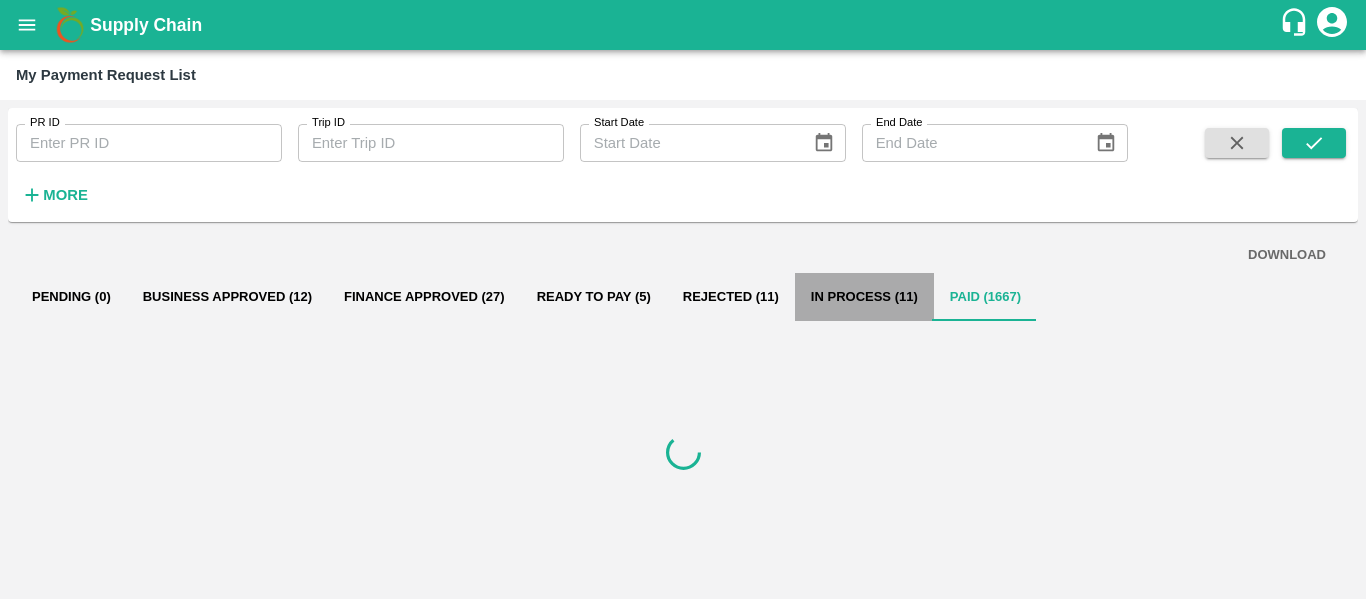 click on "In Process (11)" at bounding box center (864, 297) 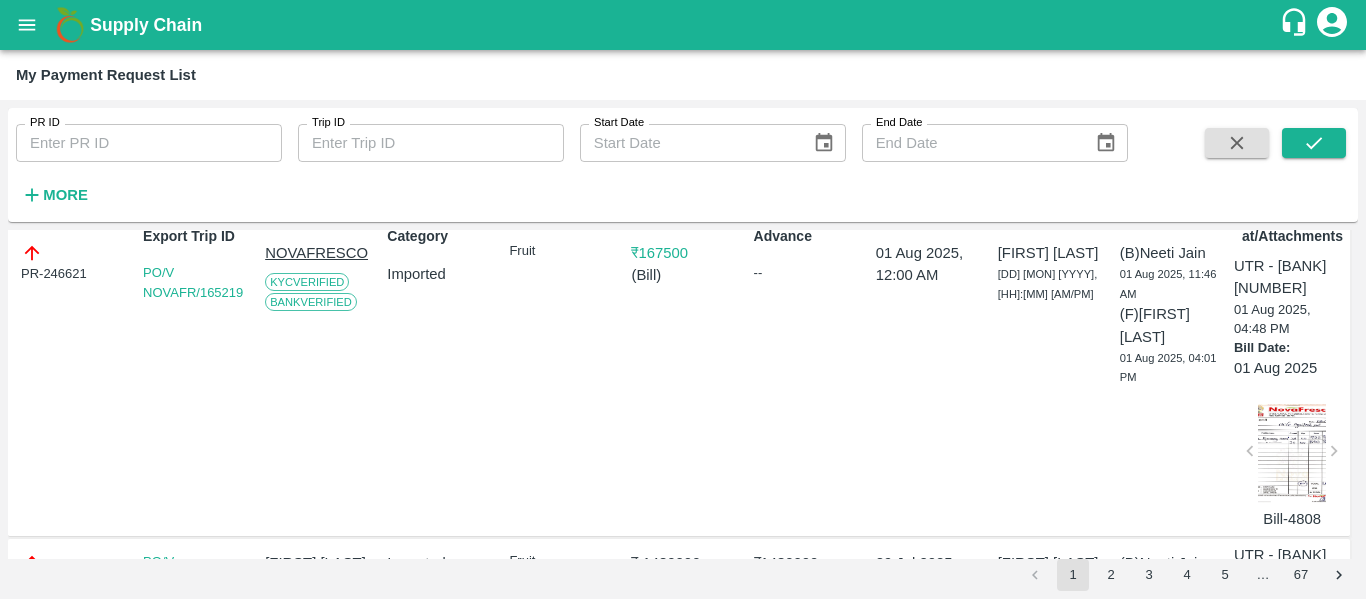 scroll, scrollTop: 19, scrollLeft: 0, axis: vertical 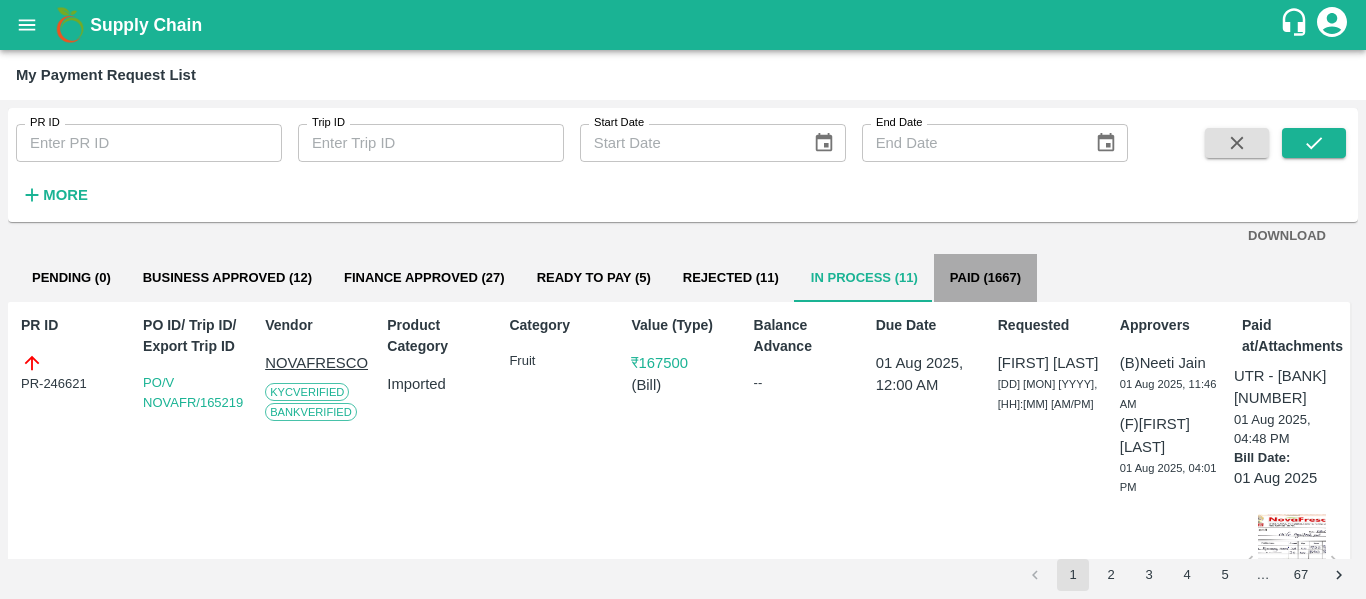 click on "Paid (1667)" at bounding box center [985, 278] 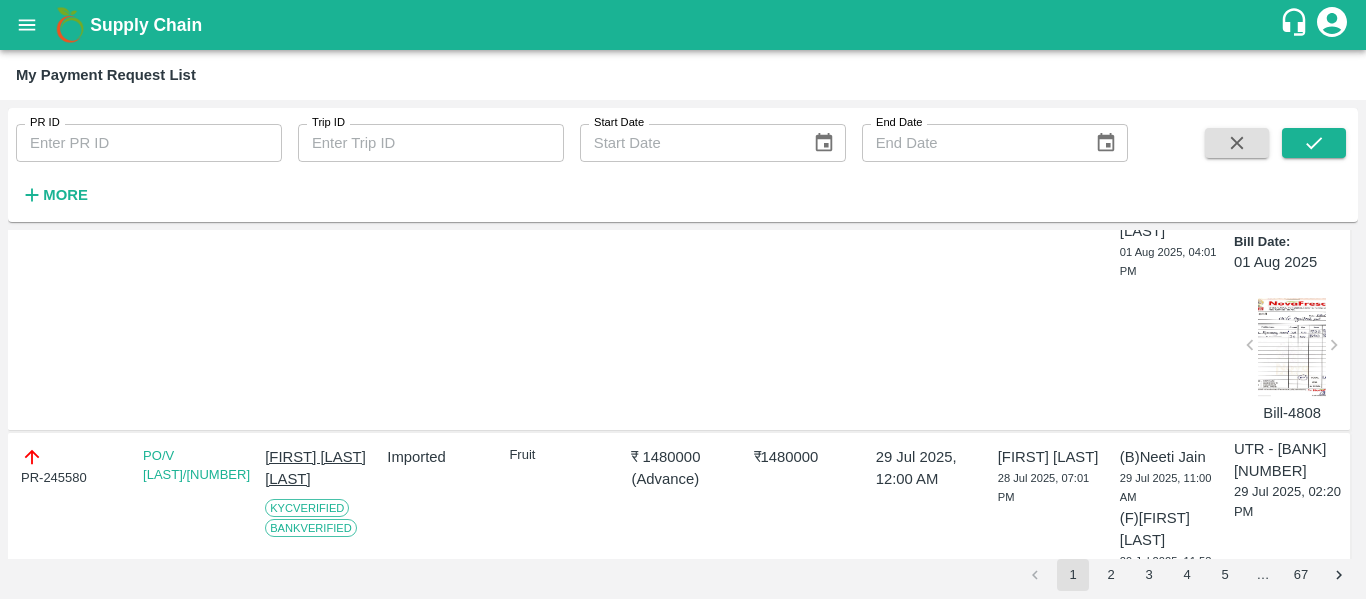 scroll, scrollTop: 0, scrollLeft: 0, axis: both 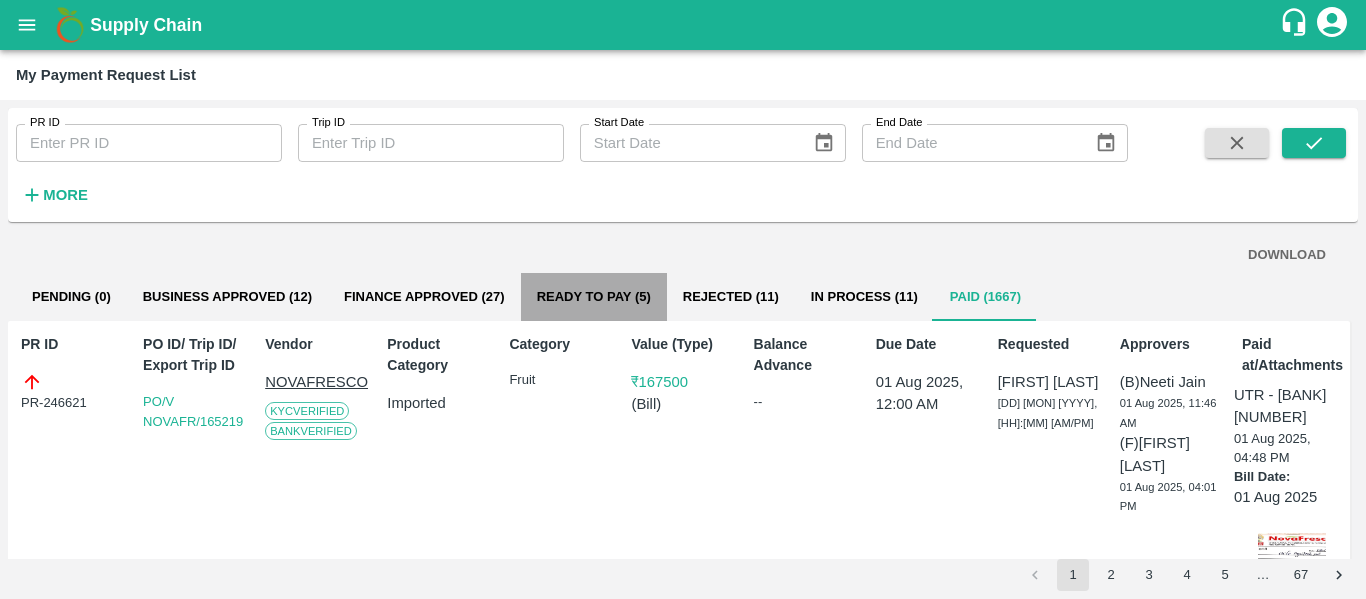 click on "Ready To Pay (5)" at bounding box center [594, 297] 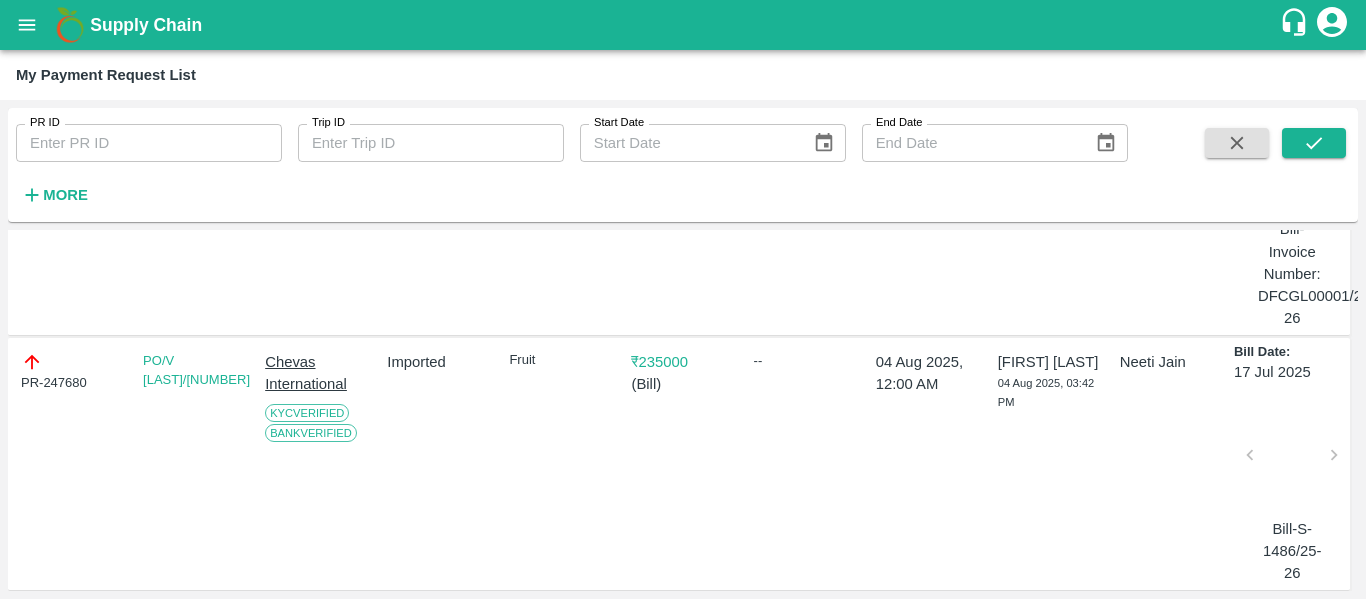 scroll, scrollTop: 0, scrollLeft: 0, axis: both 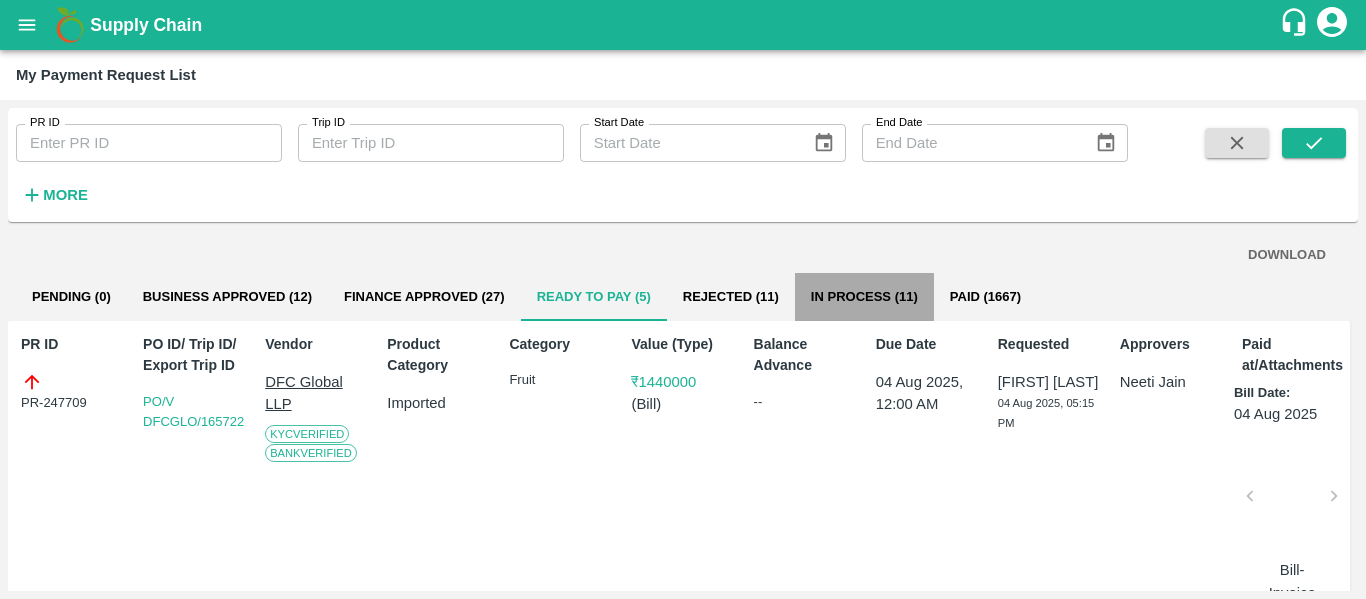 click on "In Process (11)" at bounding box center (864, 297) 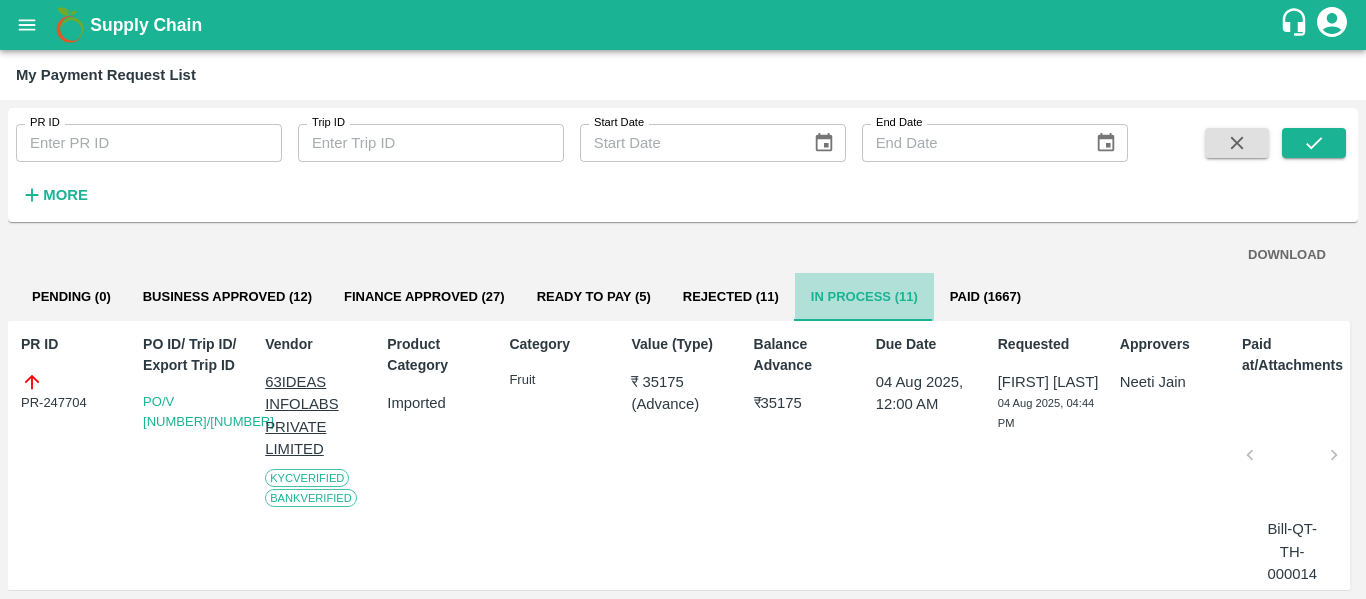 click on "In Process (11)" at bounding box center [864, 297] 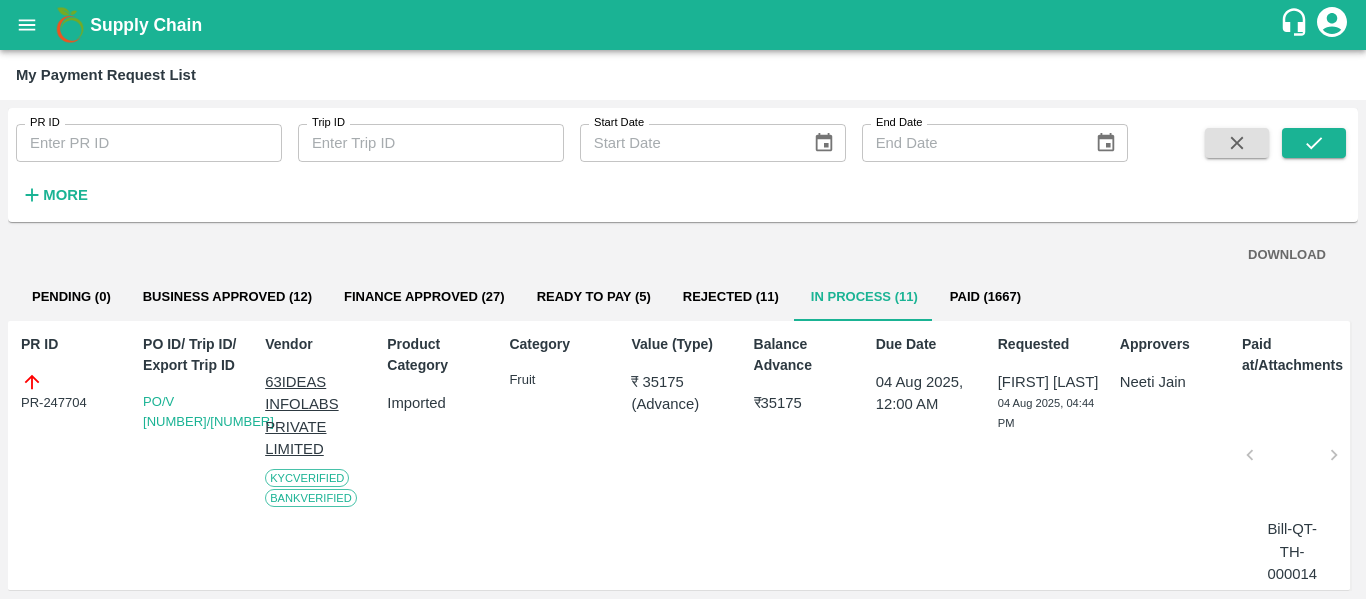 click on "In Process (11)" at bounding box center (864, 297) 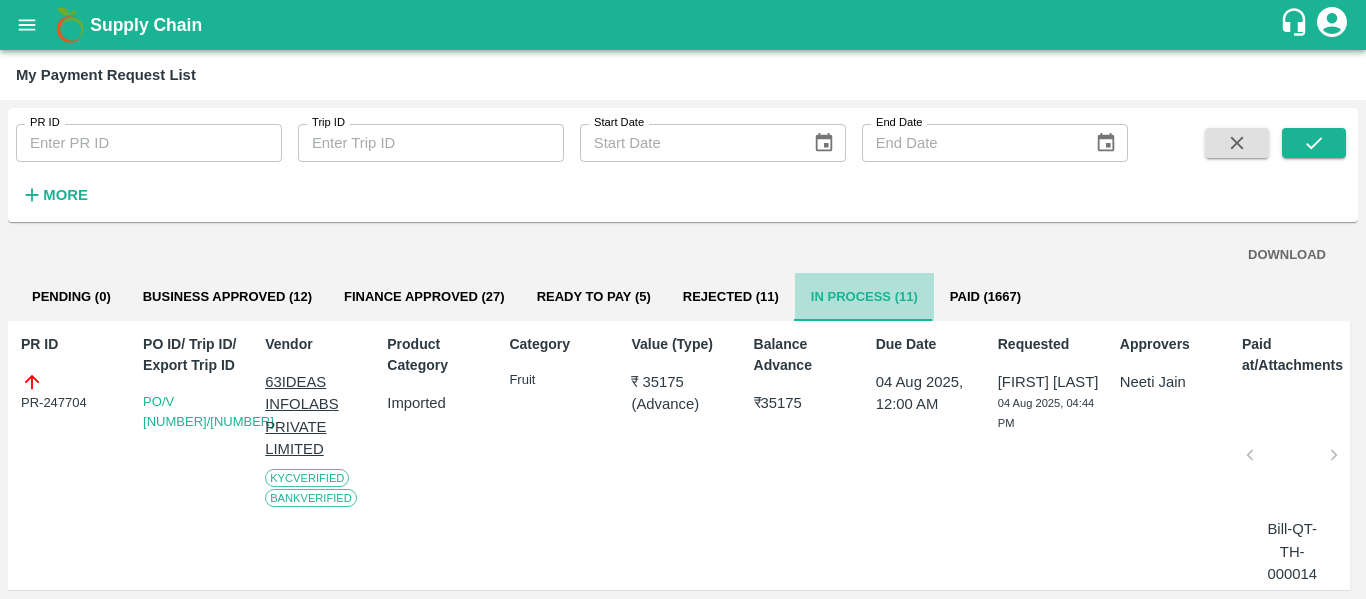 click on "In Process (11)" at bounding box center [864, 297] 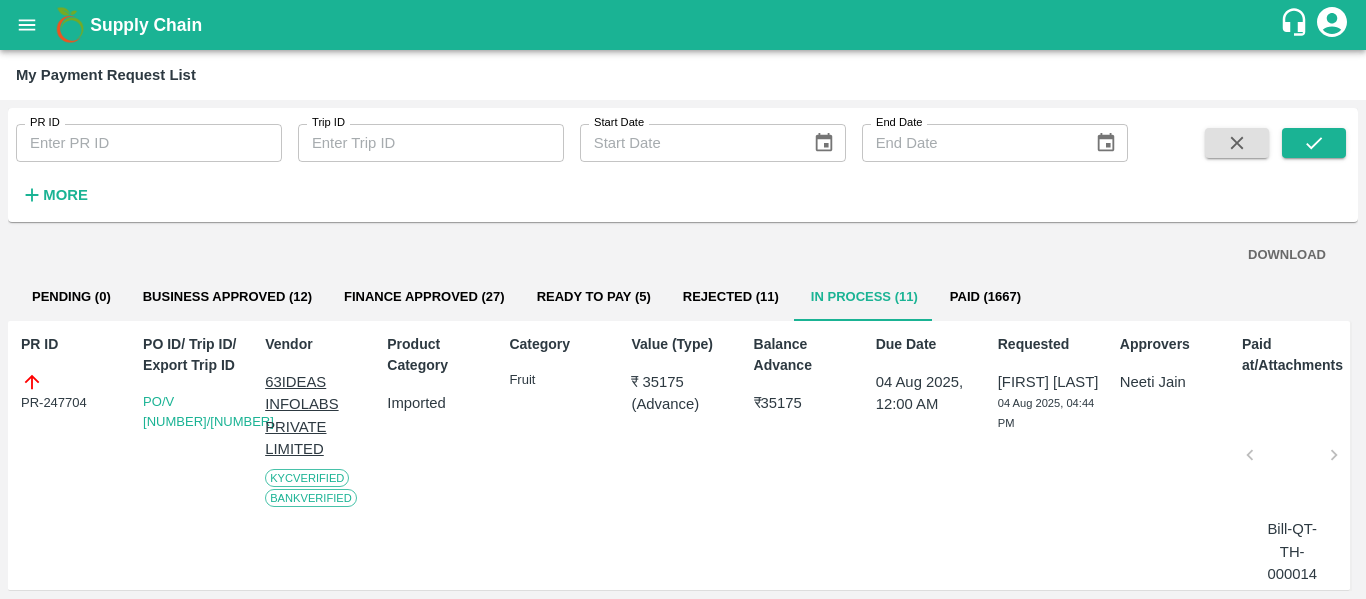type on "DD/MM/YYYY" 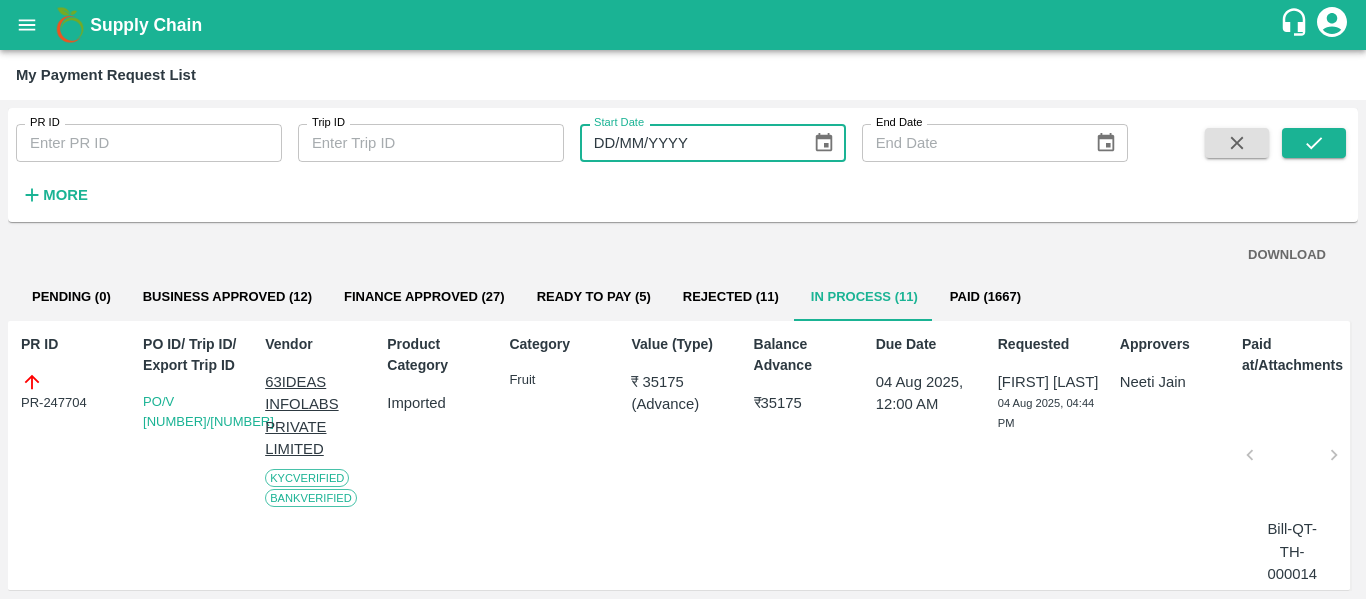 click on "DD/MM/YYYY" at bounding box center [689, 143] 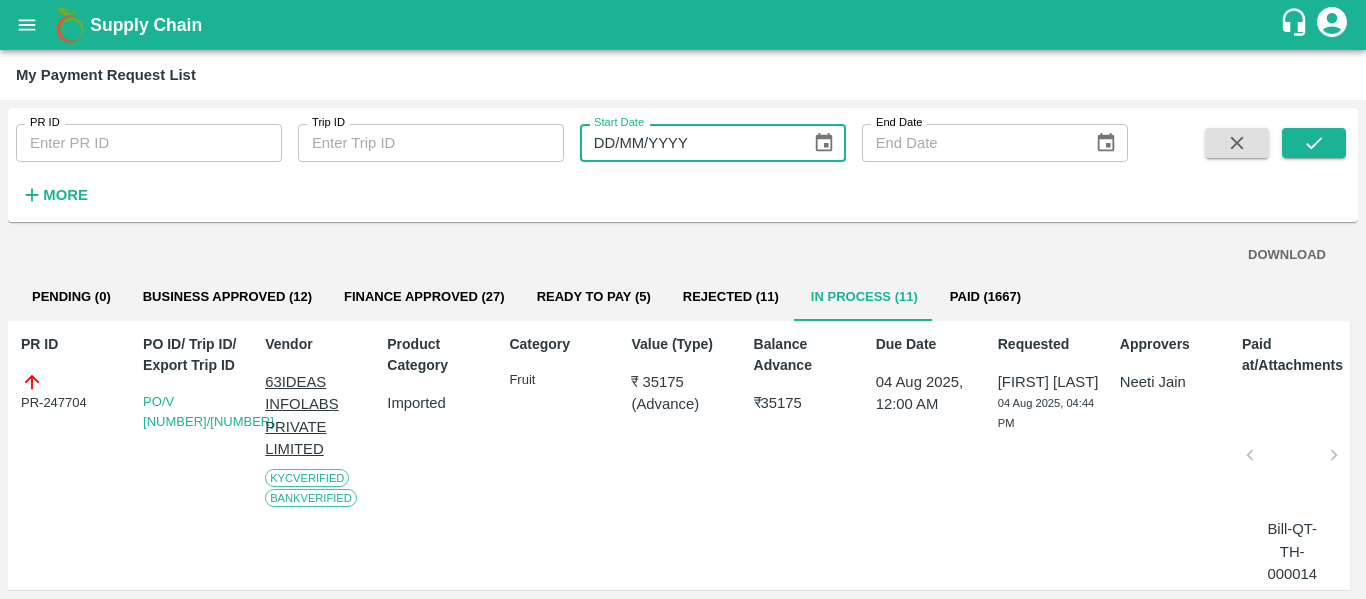 type 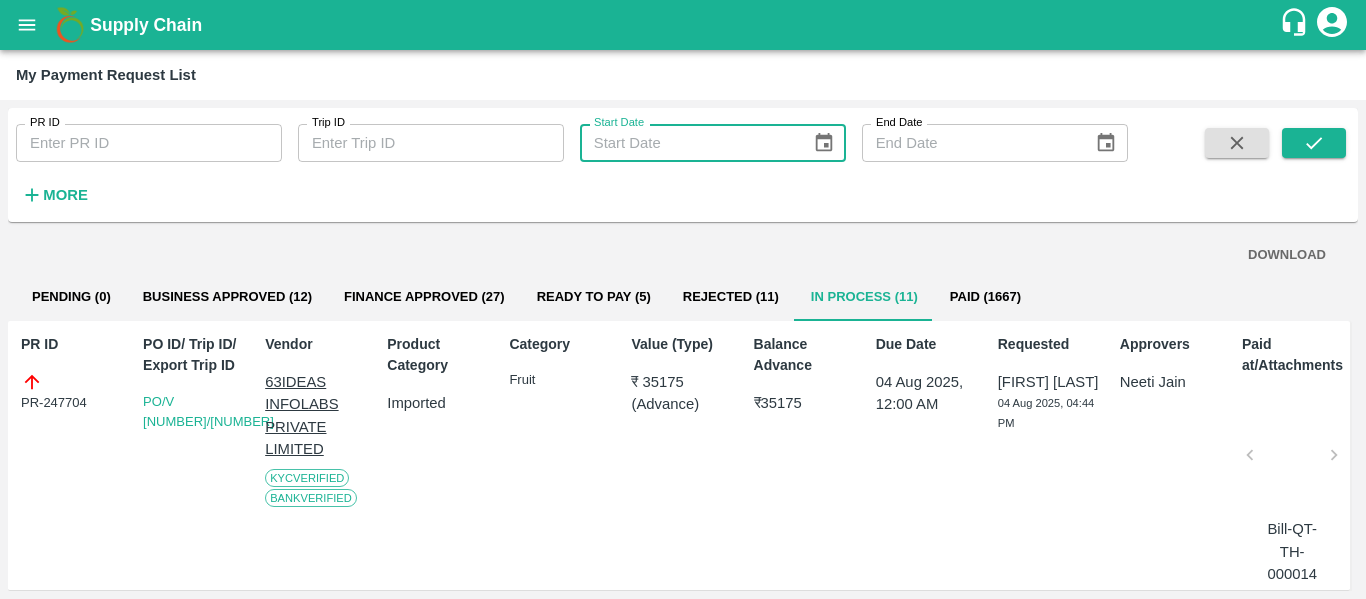 click on "PR ID PR ID Trip ID Trip ID Start Date Start Date End Date End Date More" at bounding box center [564, 160] 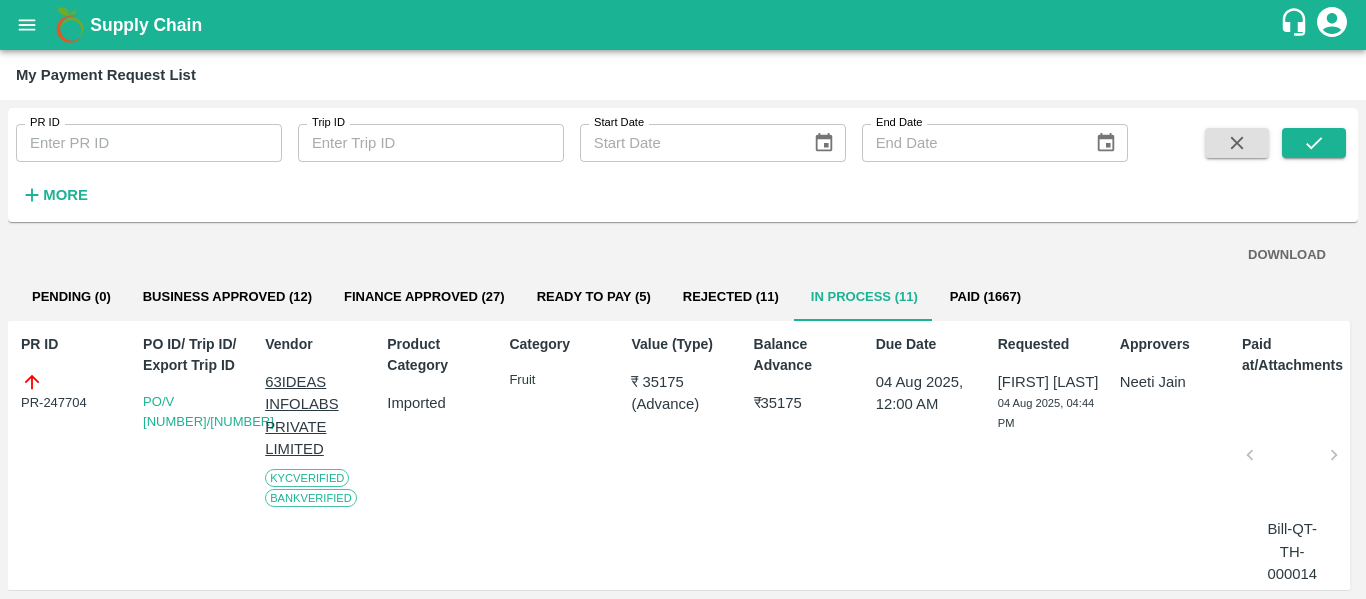 drag, startPoint x: 802, startPoint y: 190, endPoint x: 780, endPoint y: 175, distance: 26.627054 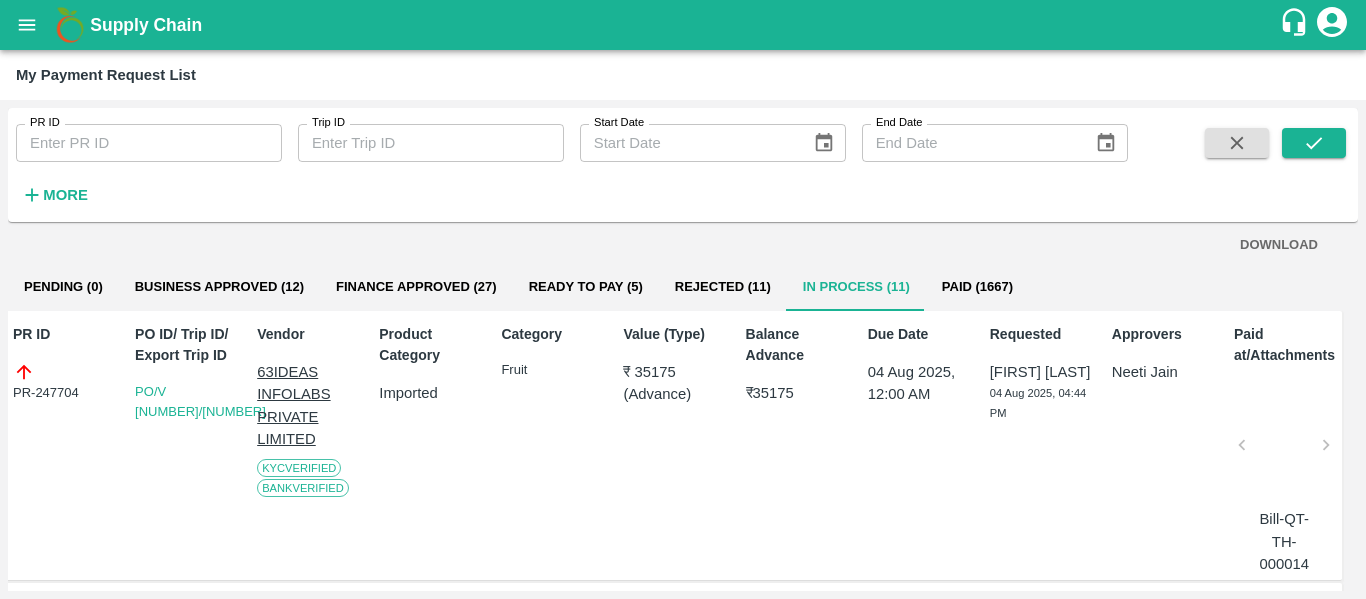 scroll, scrollTop: 0, scrollLeft: 9, axis: horizontal 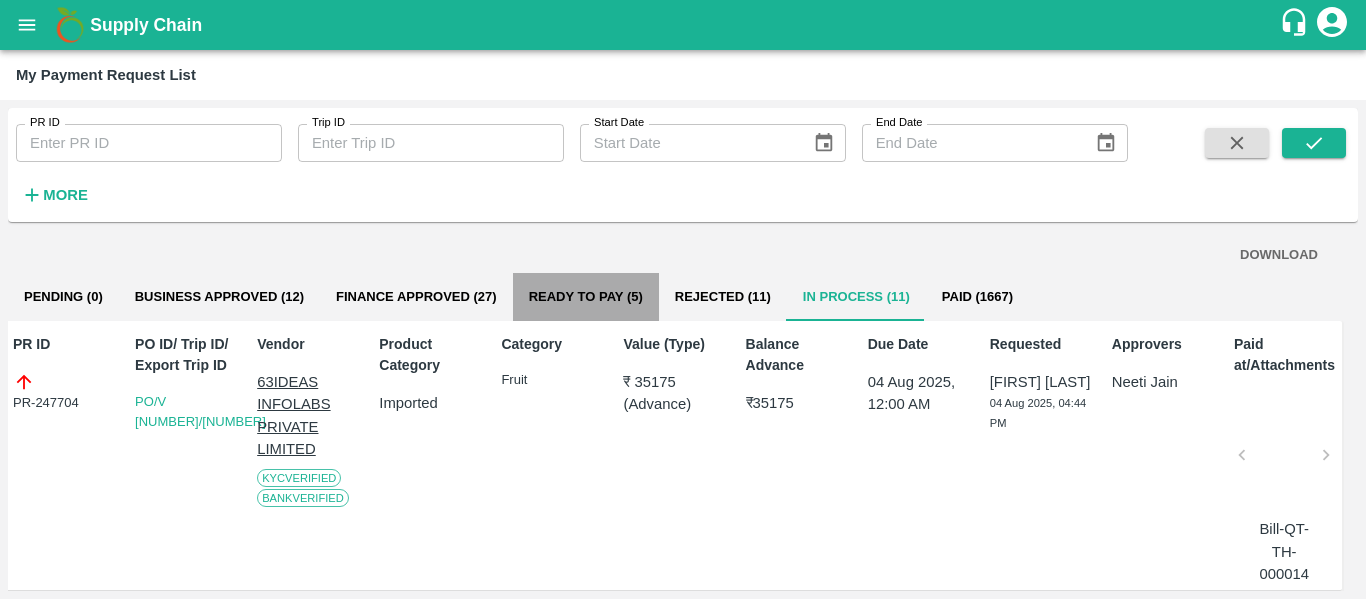 click on "Ready To Pay (5)" at bounding box center (586, 297) 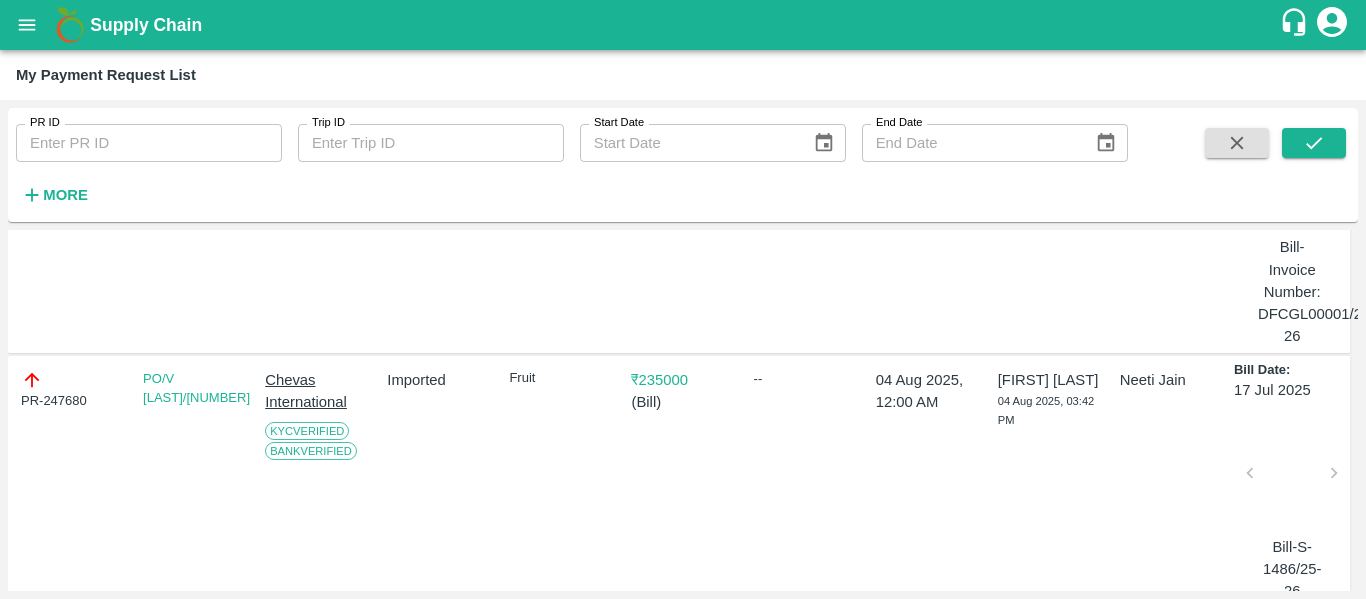 scroll, scrollTop: 0, scrollLeft: 0, axis: both 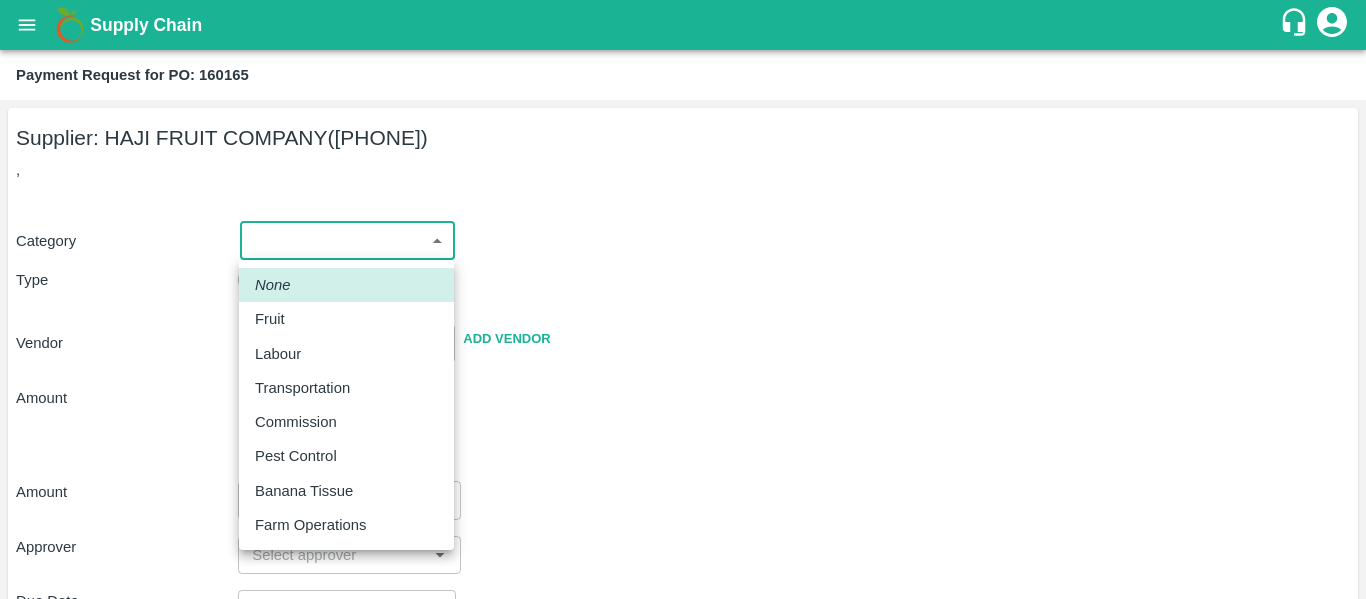 click on "Supply Chain Payment Request for PO: [NUMBER] Supplier:    HAJI FRUIT COMPANY  ([PHONE]) ,  Category ​ ​ Type Advance Bill Vendor ​ Add Vendor Amount Total value Per Kg ​ Amount ​ Approver ​ Due Date ​  Priority  Low  High Comment x ​ Attach bill Cancel Save Mumbai Imported DC Bangalore Imported DC - Safal Market Delhi Imported DC MDC Bhubaneswar Bangalore DC MDC Cochin Modern Trade Bangalore DC Ahmedabad virtual imported DC Chennai DC Hyderabad DC B2R Bangalore  FruitX Delhi Direct Customer [FIRST] [LAST] Logout None Fruit Labour Transportation Commission Pest Control Banana Tissue Farm Operations" at bounding box center (683, 299) 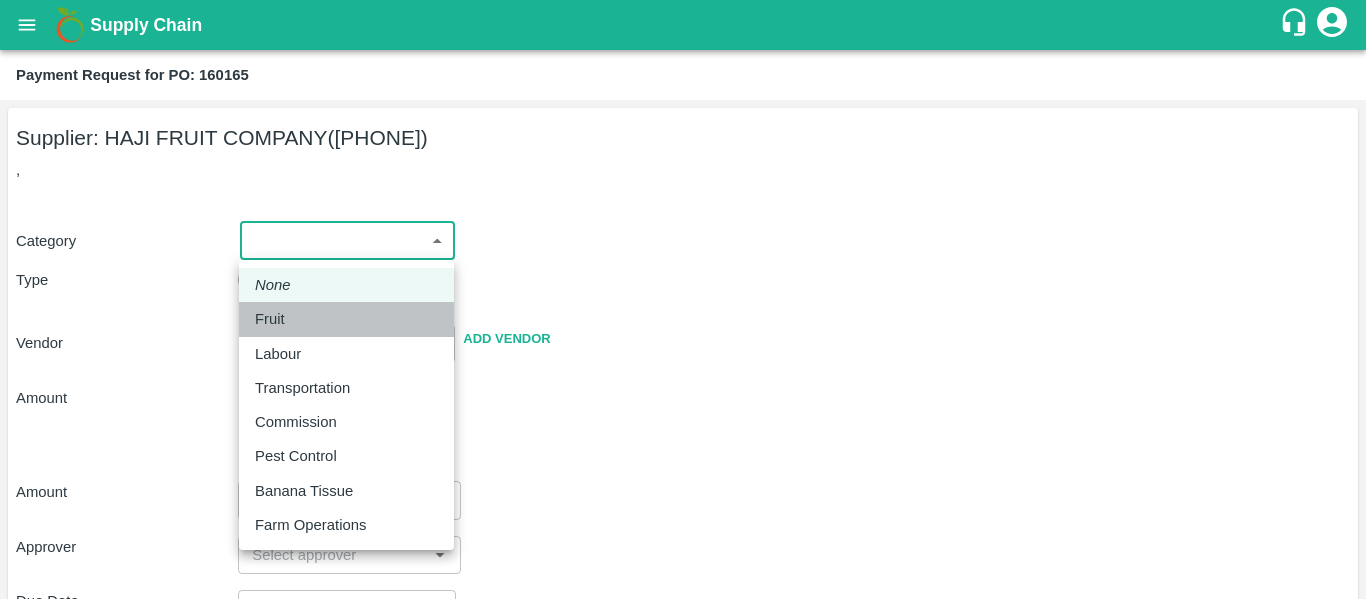 click on "Fruit" at bounding box center (346, 319) 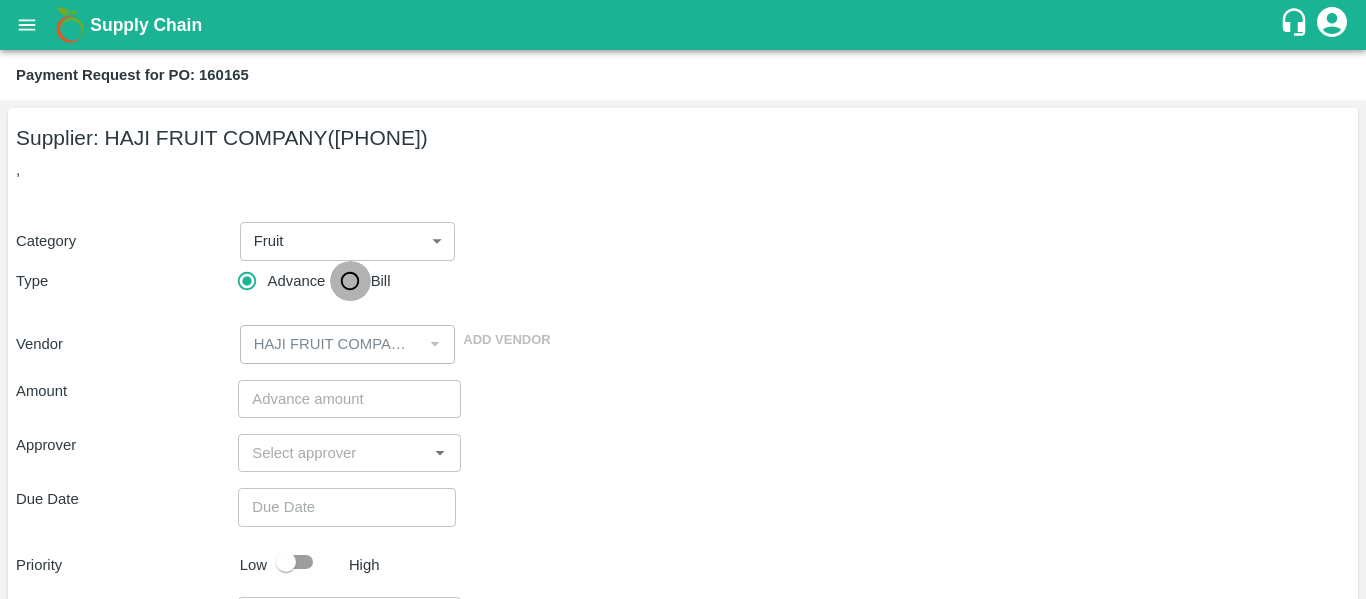 click on "Bill" at bounding box center [350, 281] 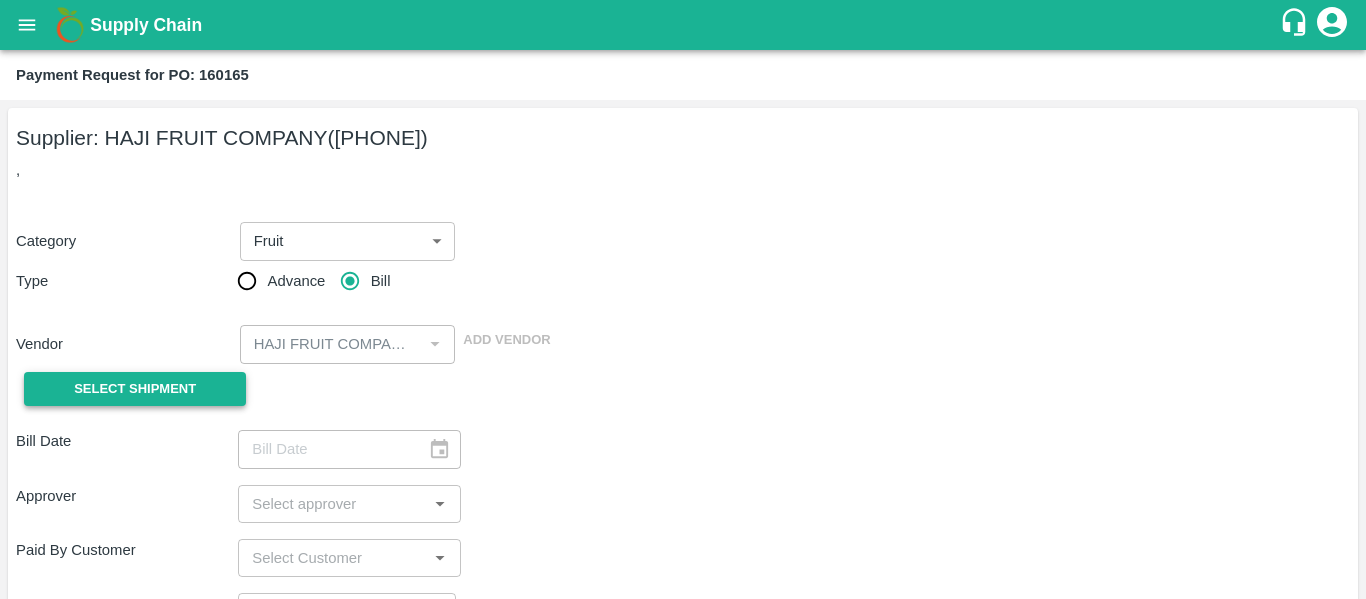 click on "Select Shipment" at bounding box center [135, 389] 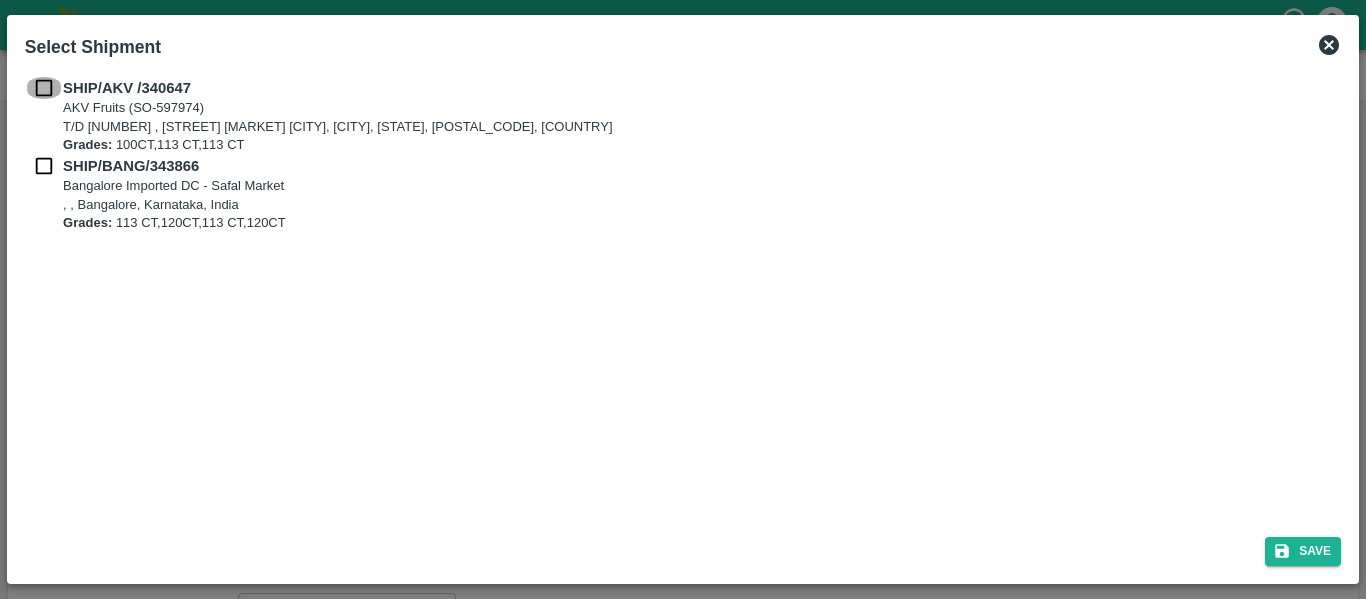 click at bounding box center [44, 88] 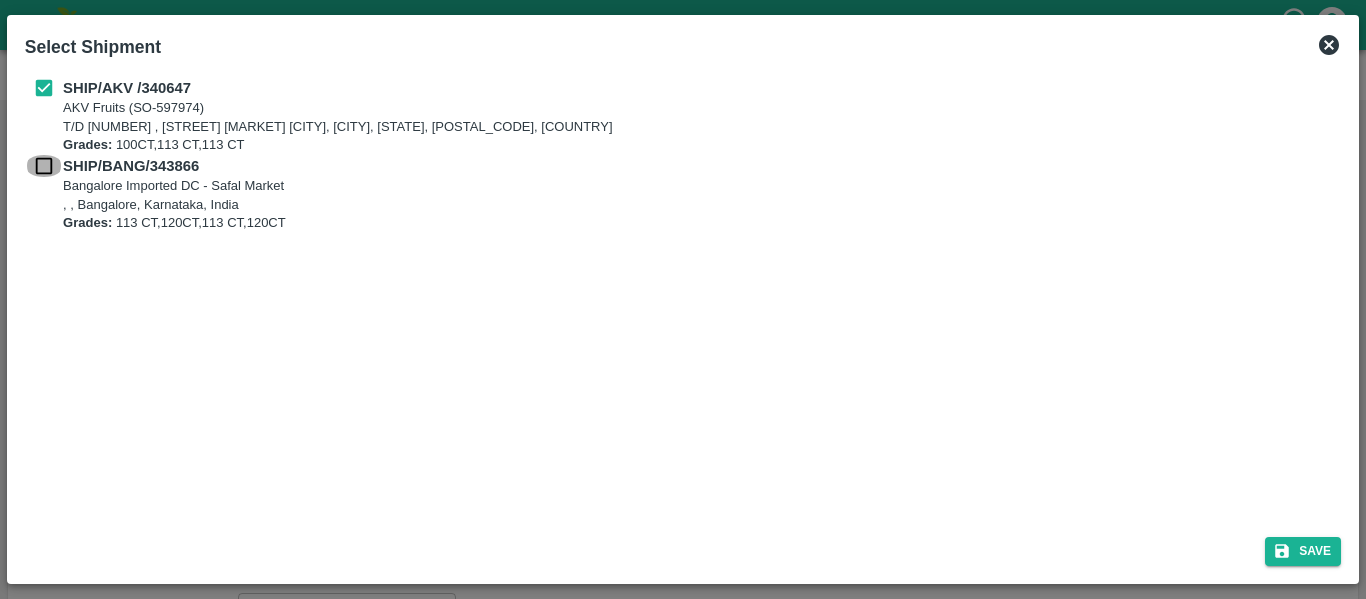 click at bounding box center [44, 166] 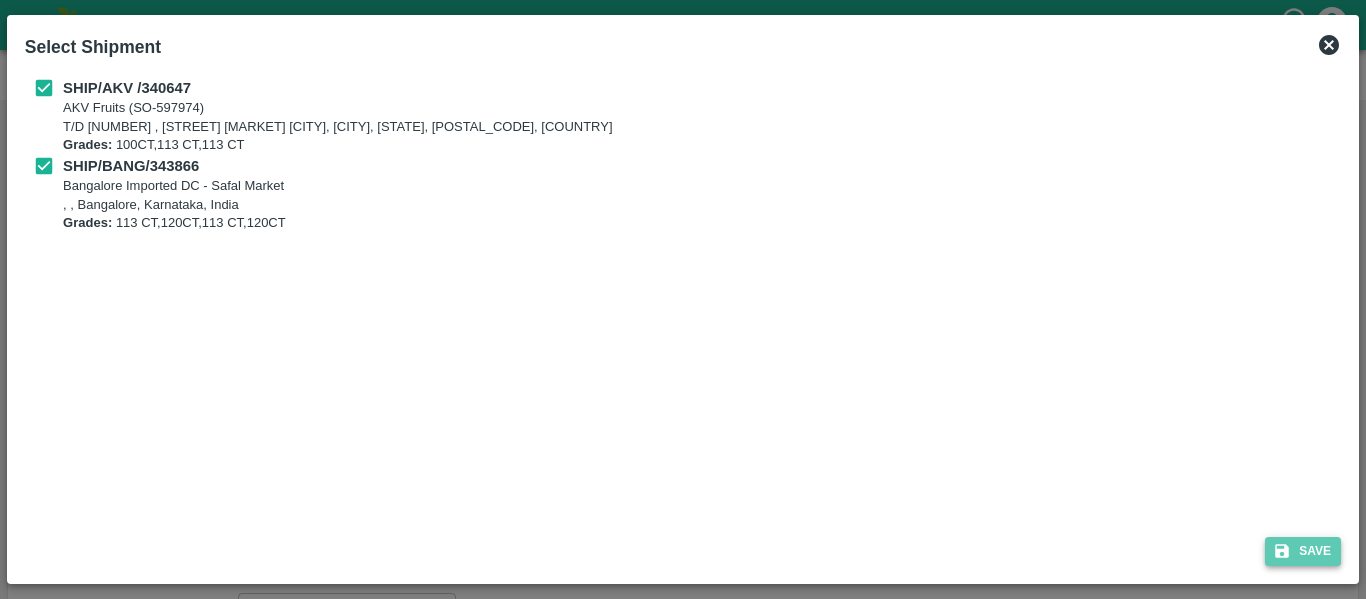 click on "Save" at bounding box center [1303, 551] 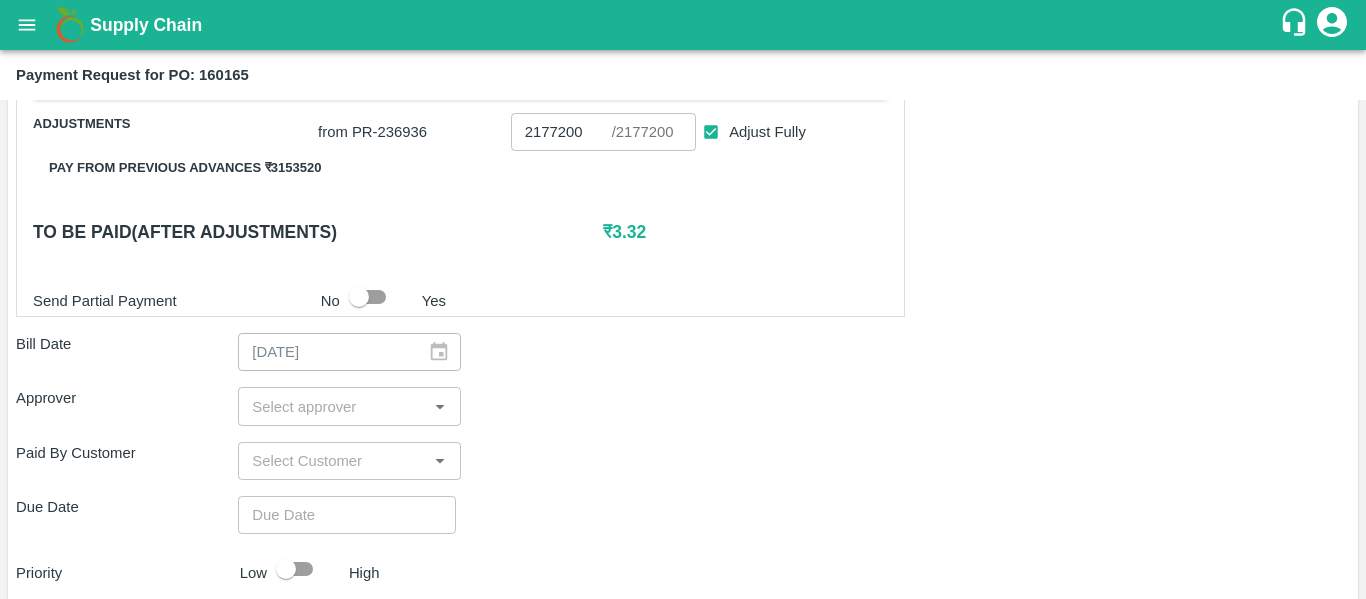 scroll, scrollTop: 828, scrollLeft: 0, axis: vertical 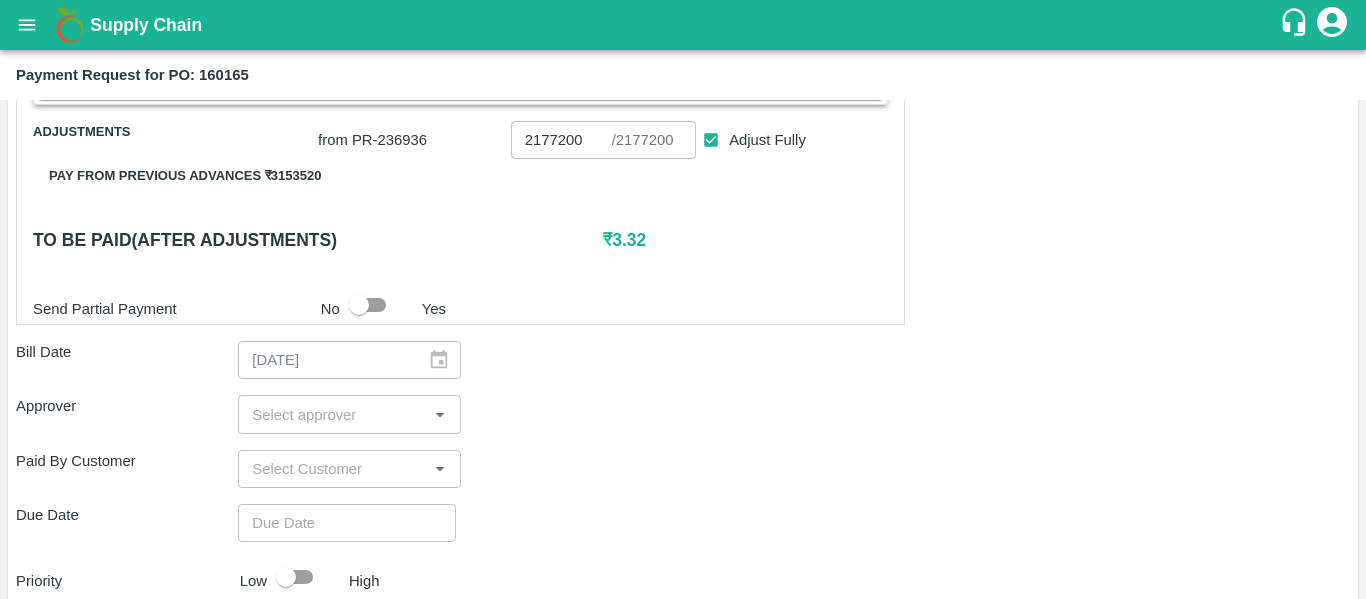 click at bounding box center [332, 414] 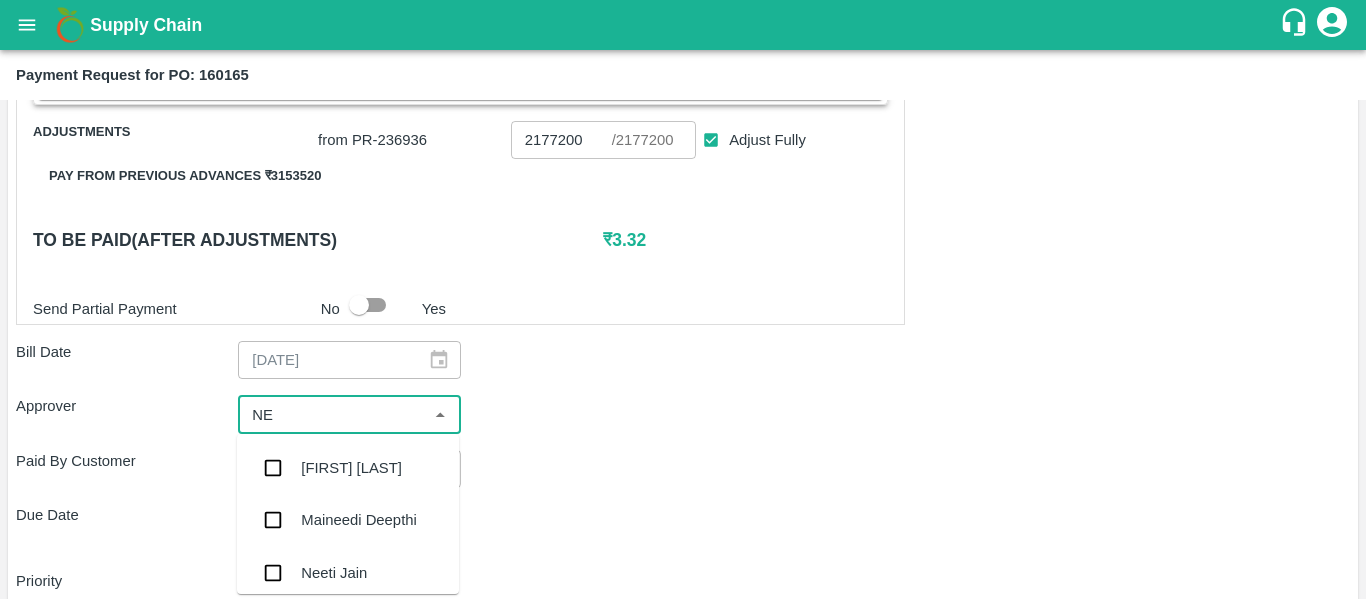 type on "NEE" 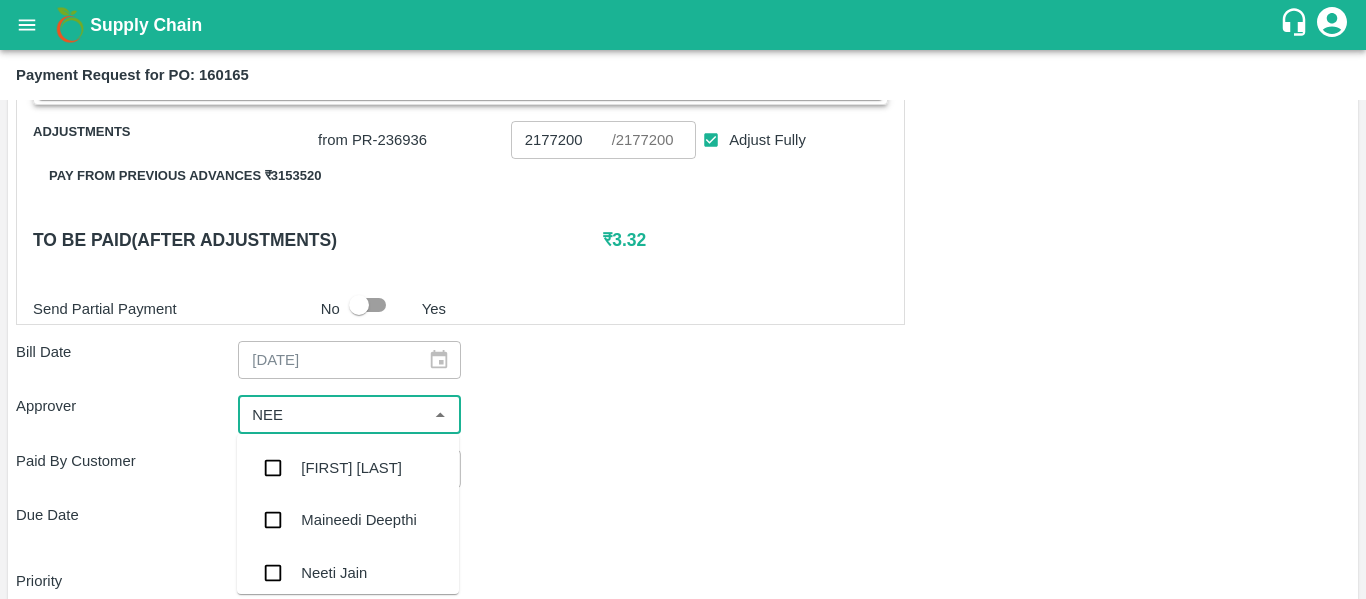 click on "Neeti Jain" at bounding box center [334, 573] 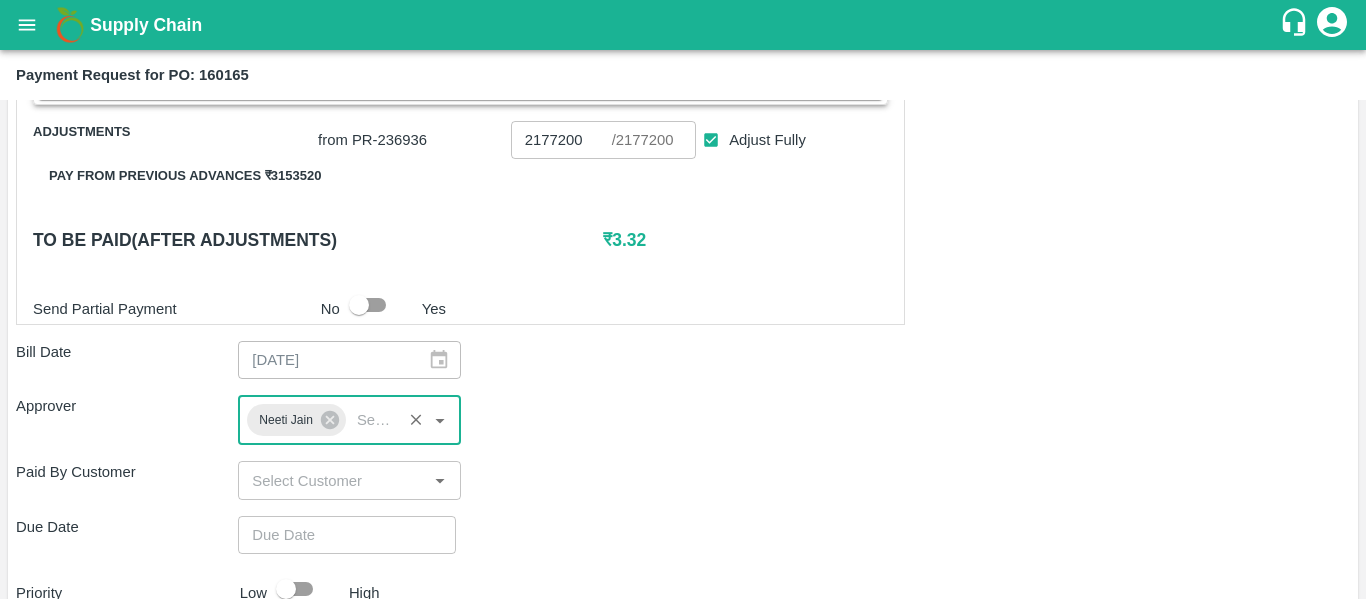 scroll, scrollTop: 1054, scrollLeft: 0, axis: vertical 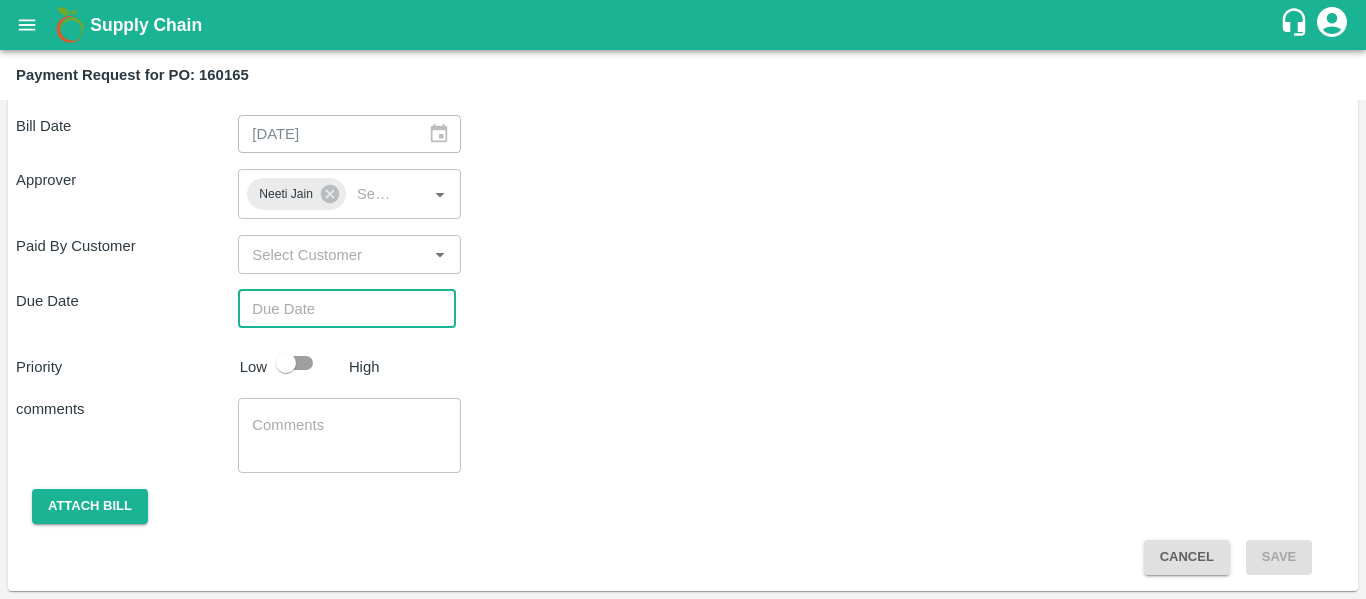 type on "DD/MM/YYYY hh:mm aa" 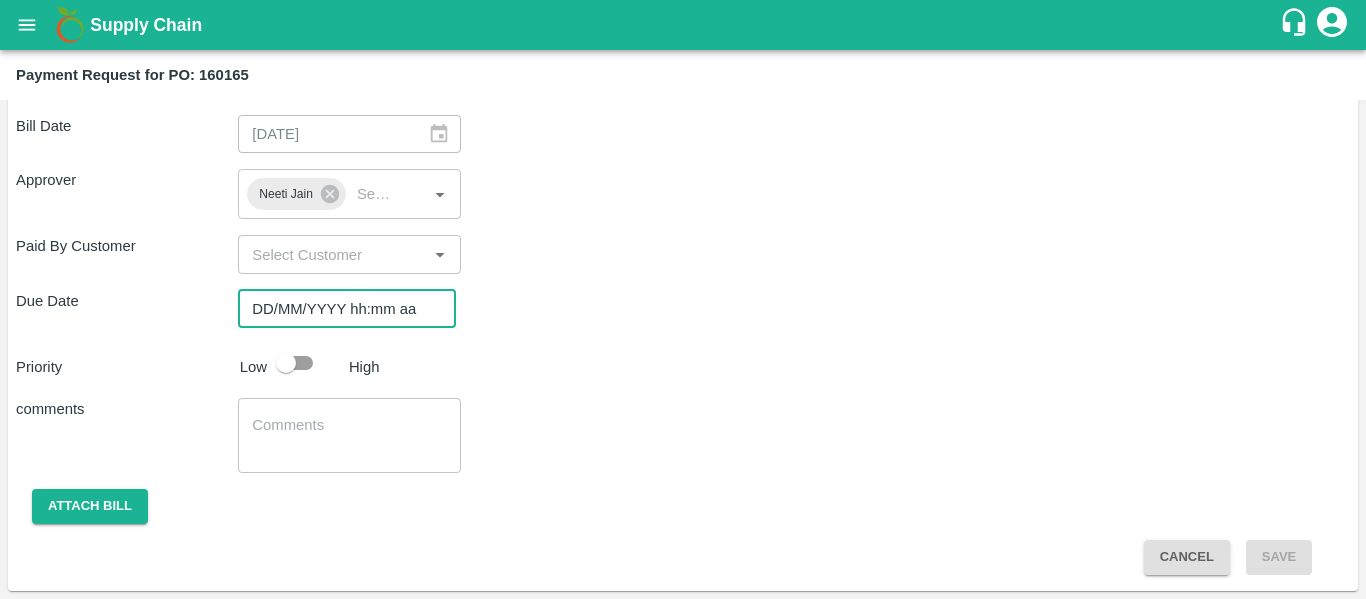 click on "DD/MM/YYYY hh:mm aa" at bounding box center (340, 309) 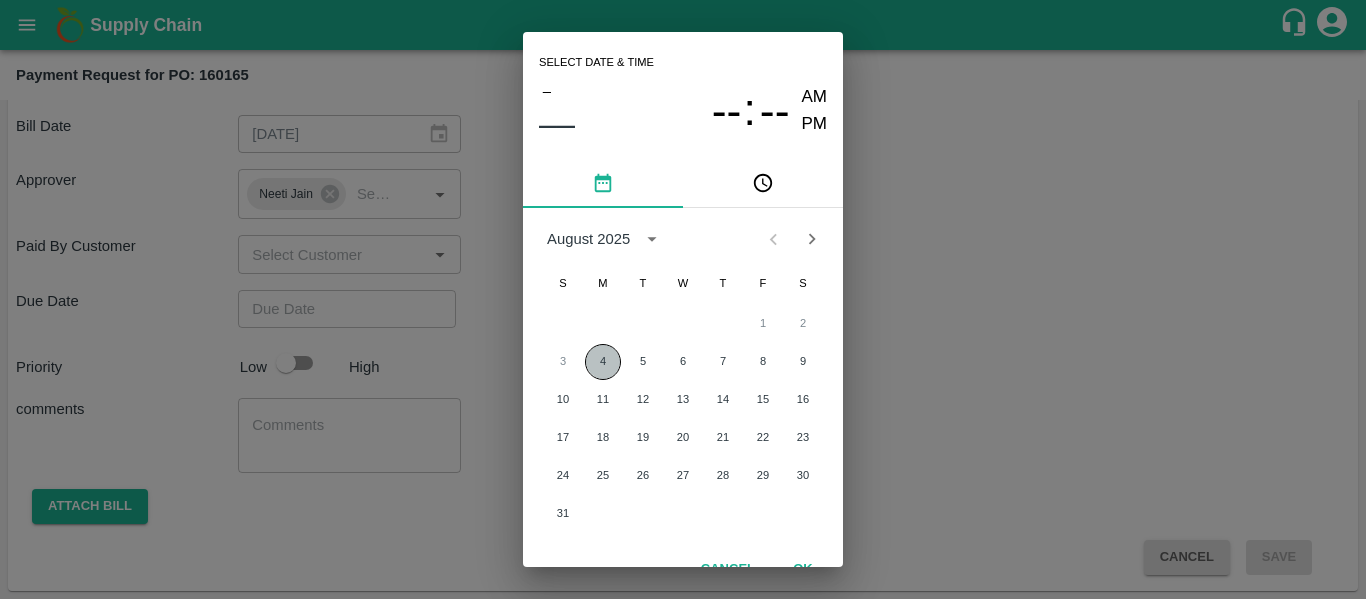 click on "4" at bounding box center (603, 362) 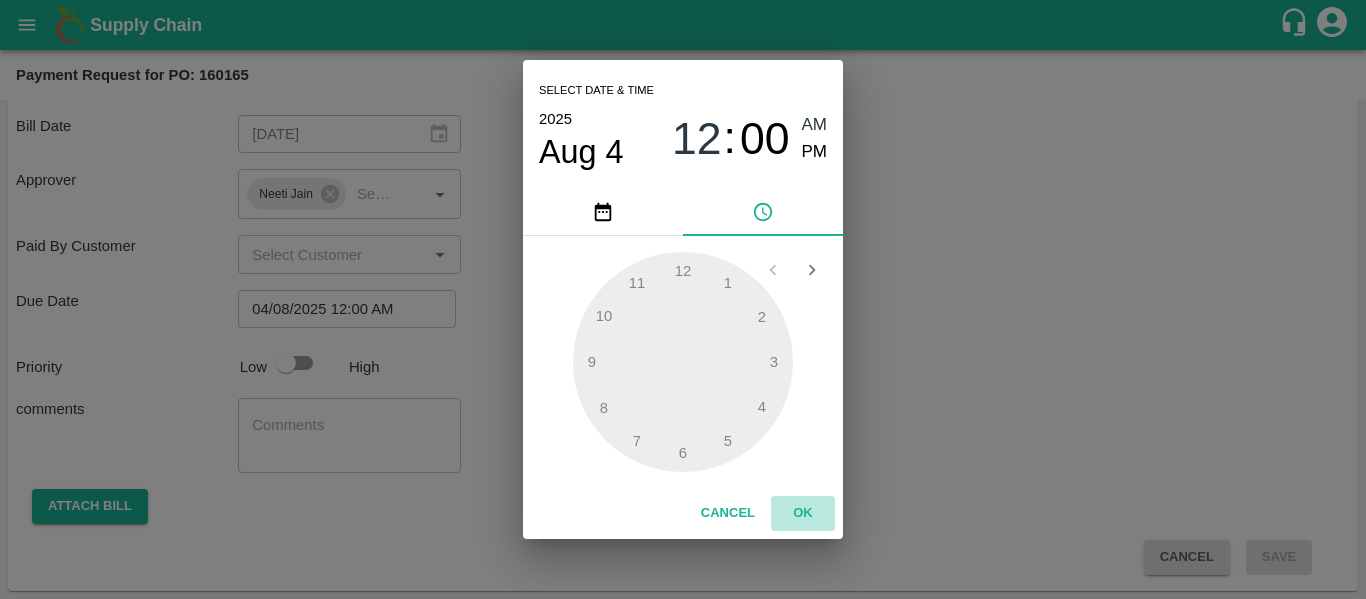 click on "OK" at bounding box center [803, 513] 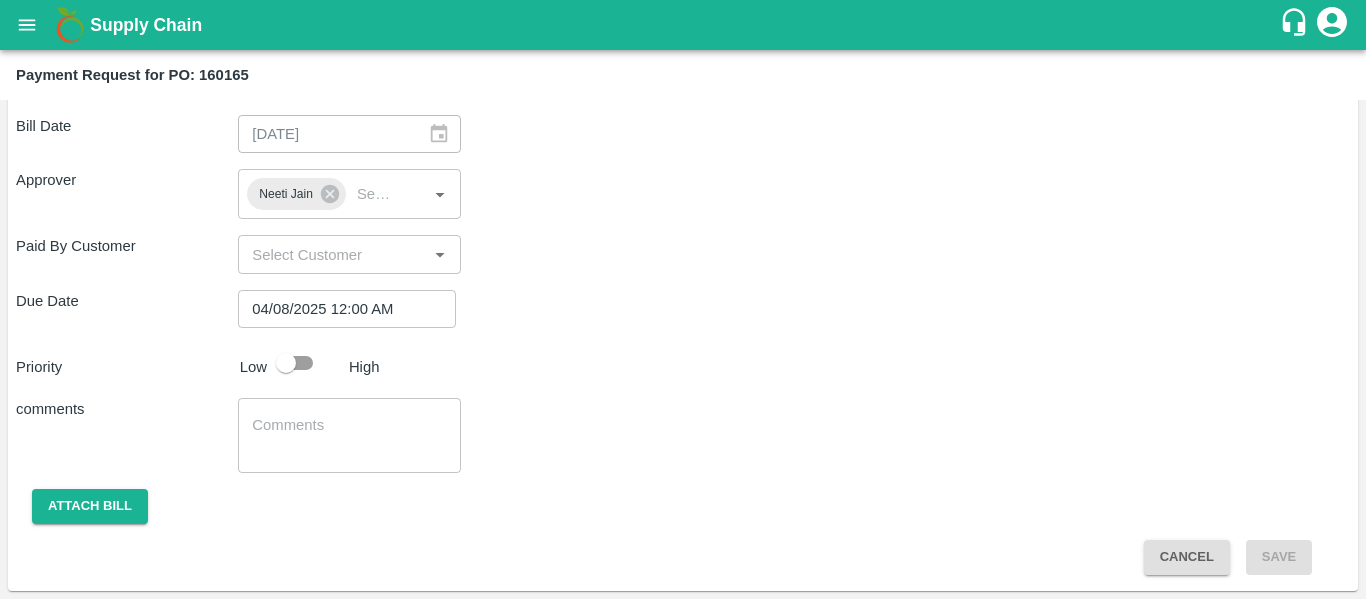 drag, startPoint x: 297, startPoint y: 370, endPoint x: 236, endPoint y: 579, distance: 217.72 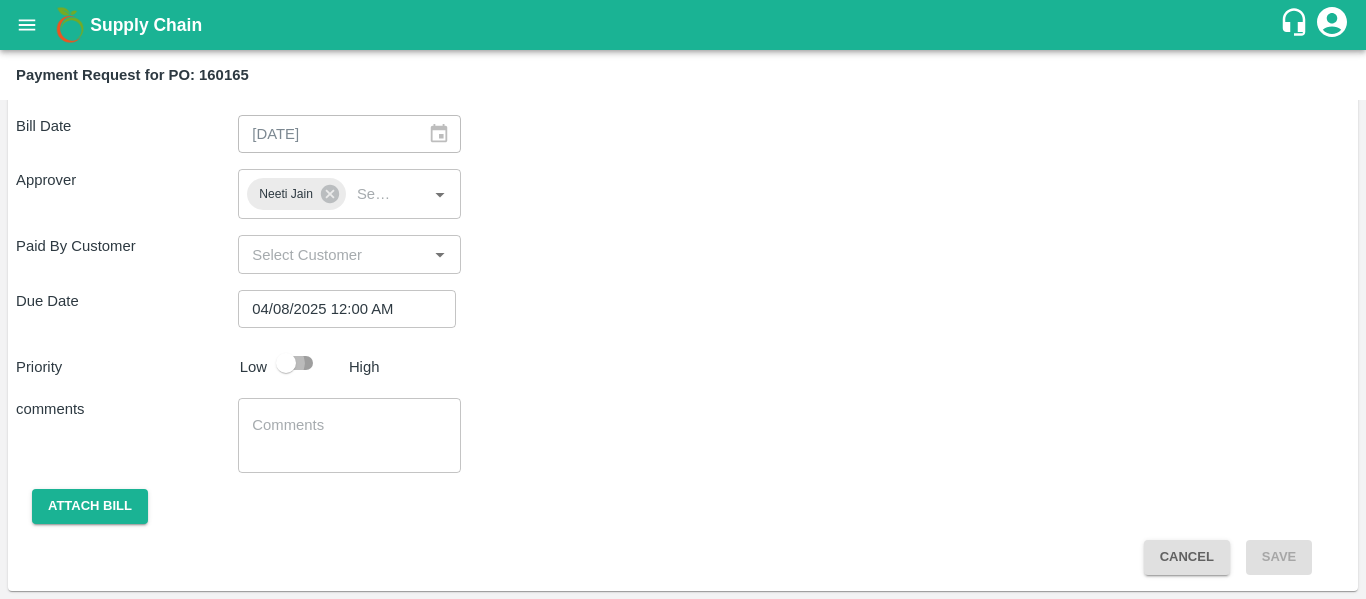 click at bounding box center (286, 363) 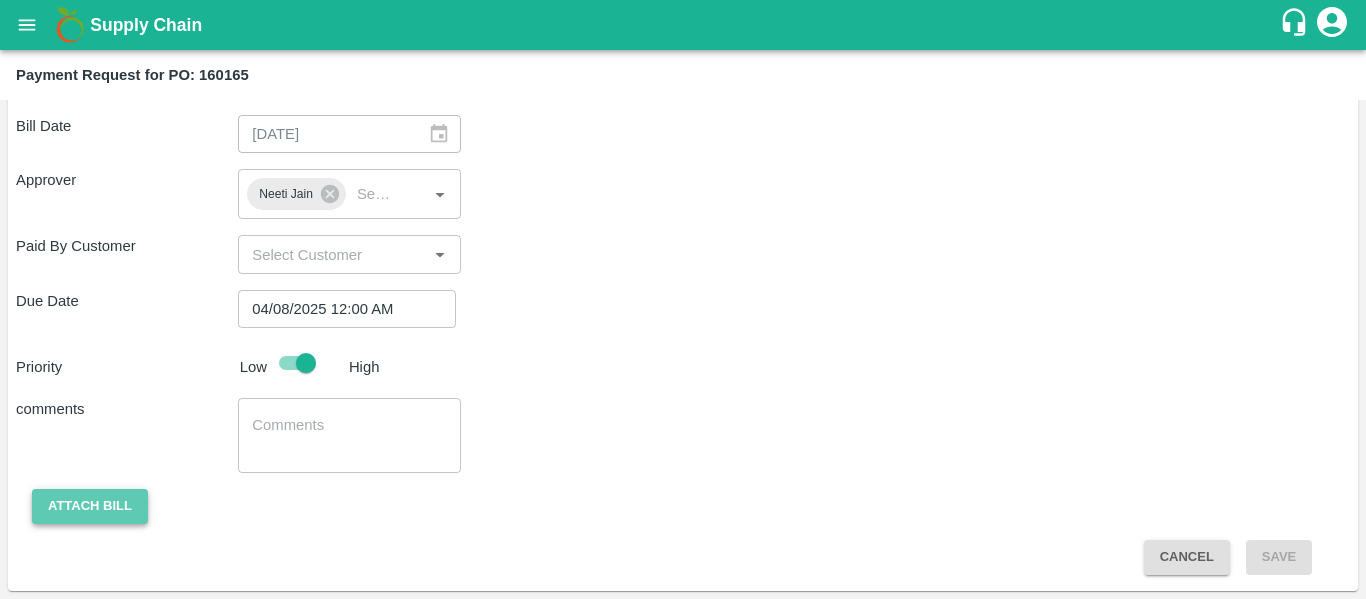 click on "Attach bill" at bounding box center [90, 506] 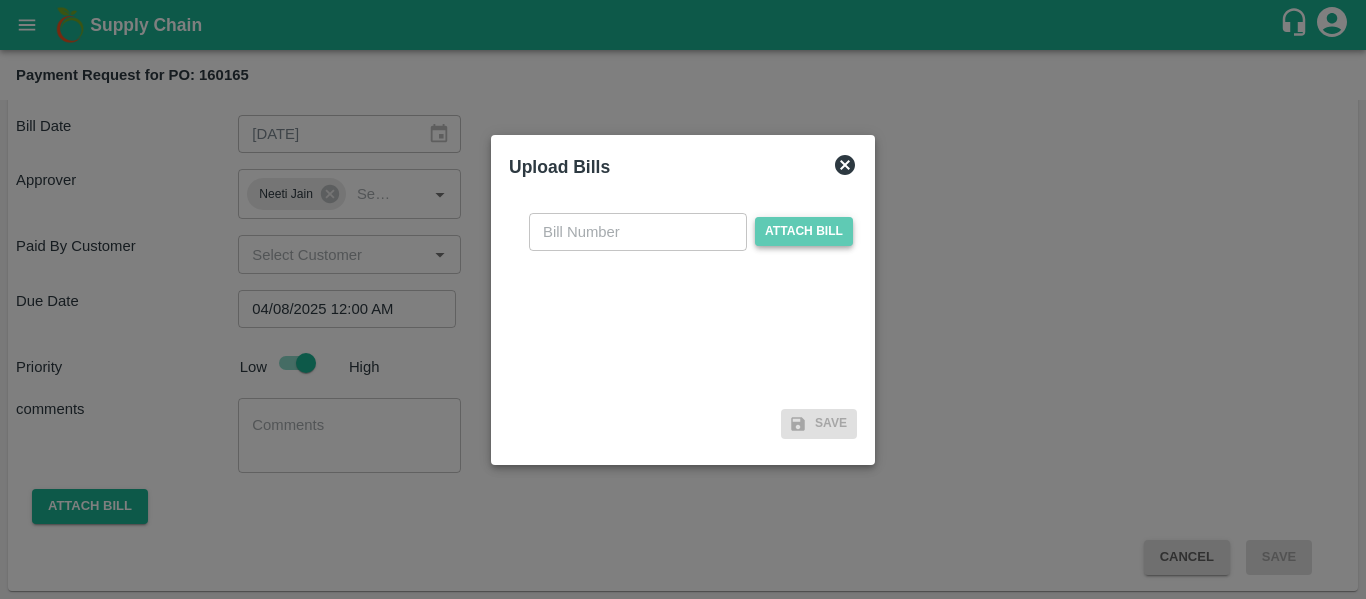 click on "Attach bill" at bounding box center (804, 231) 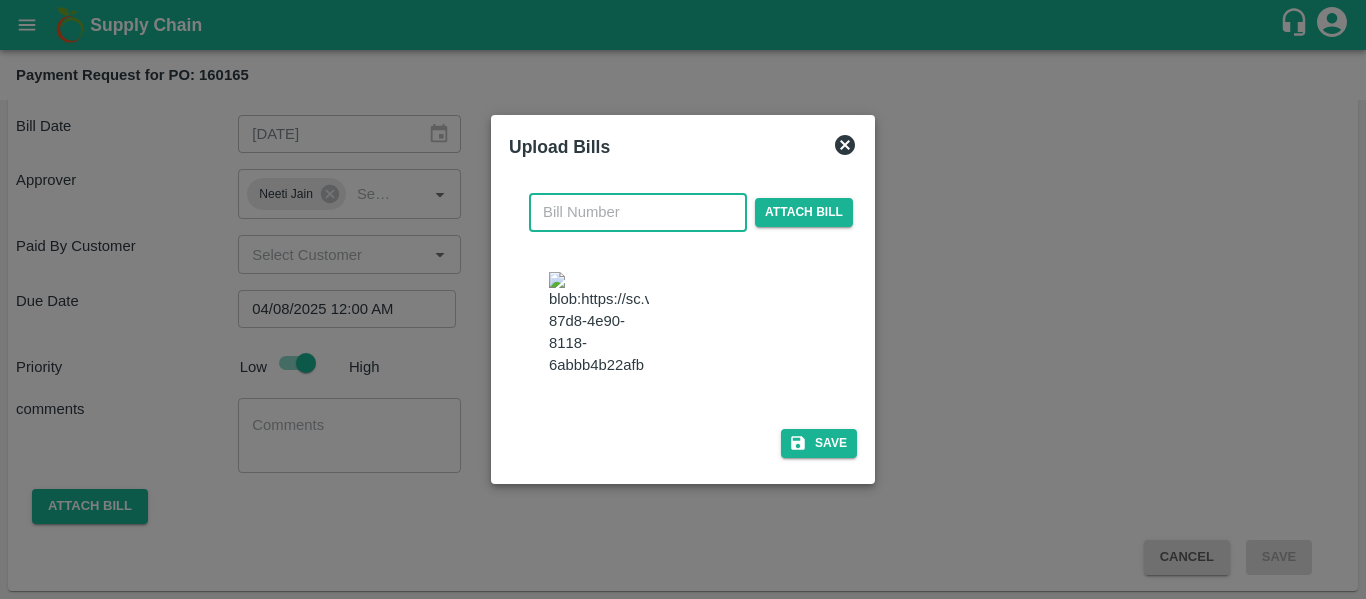 click at bounding box center [638, 212] 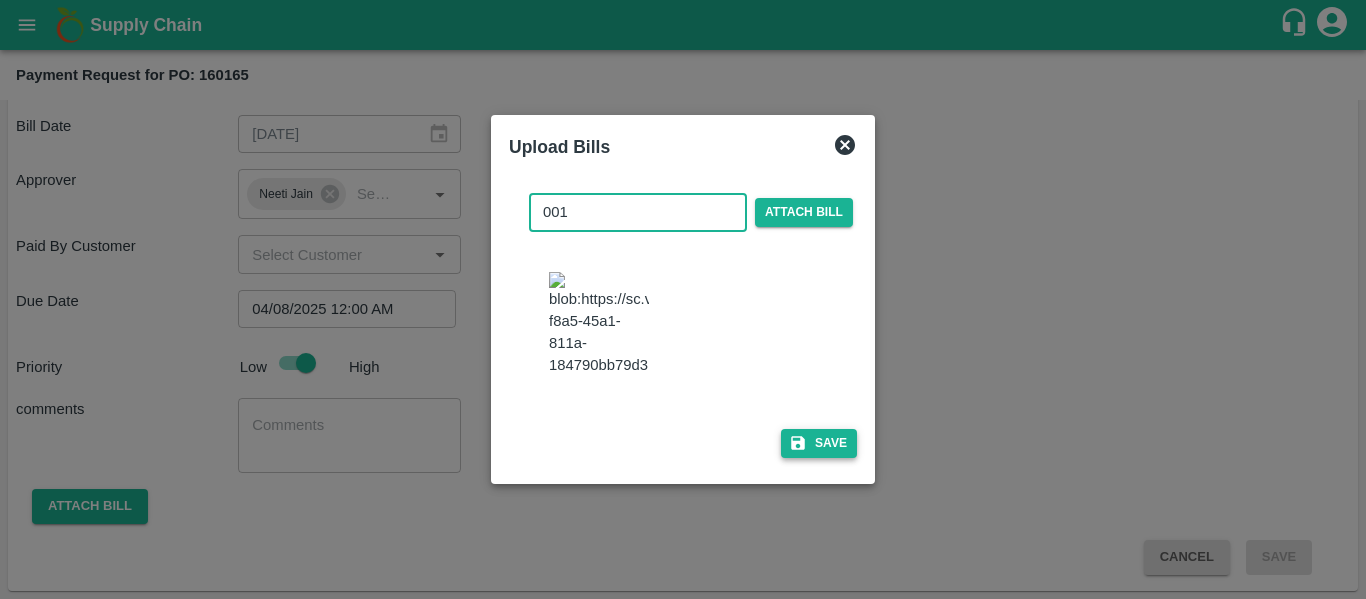 type on "001" 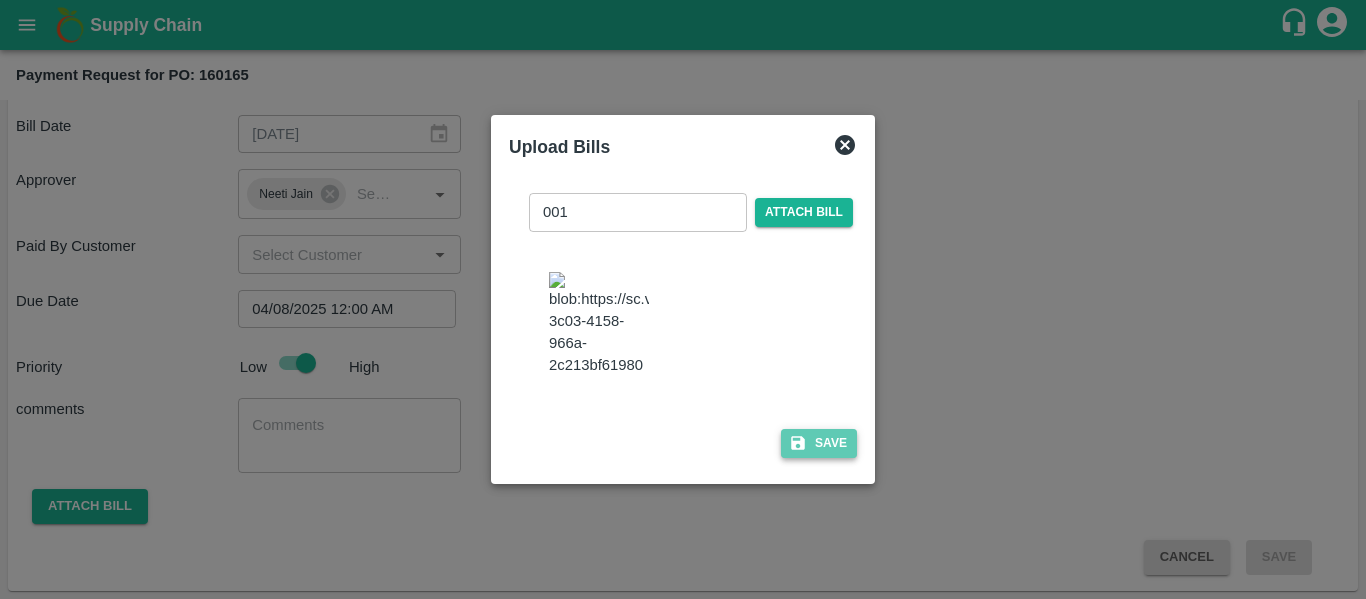 click on "Save" at bounding box center (819, 443) 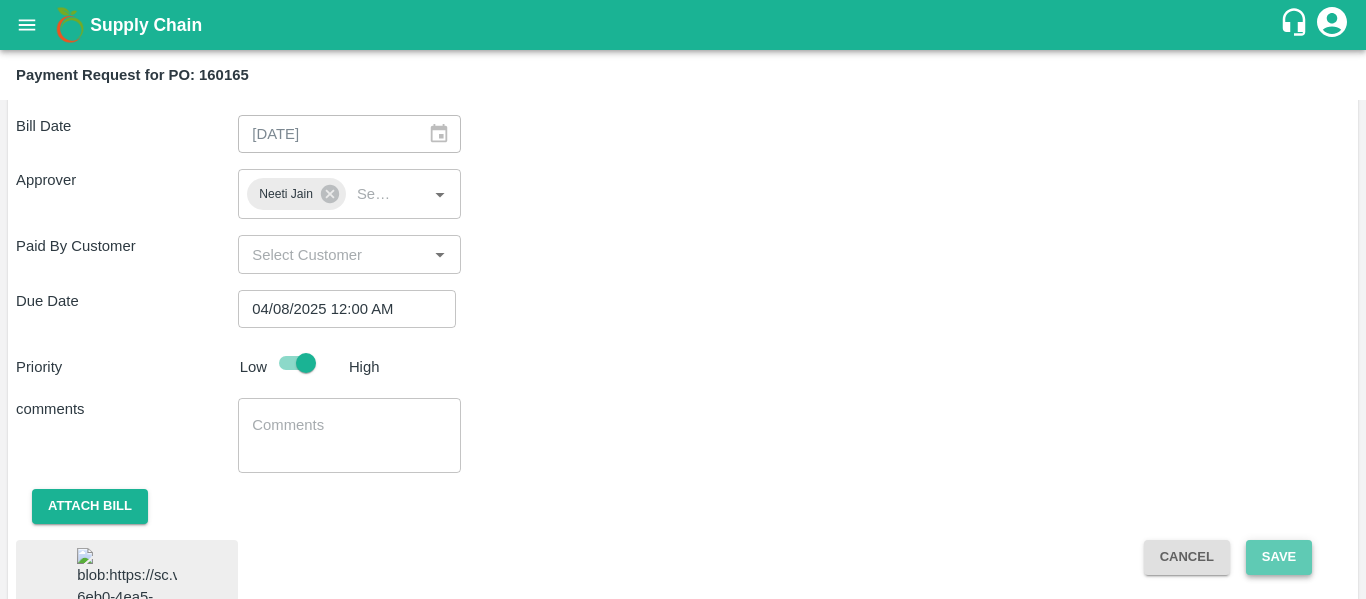 click on "Save" at bounding box center [1279, 557] 